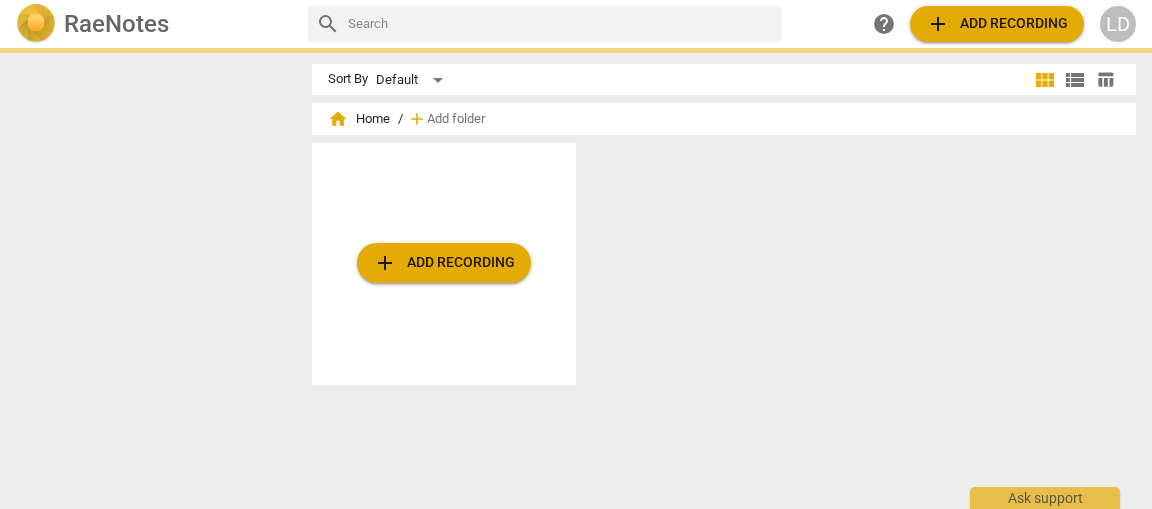 scroll, scrollTop: 0, scrollLeft: 0, axis: both 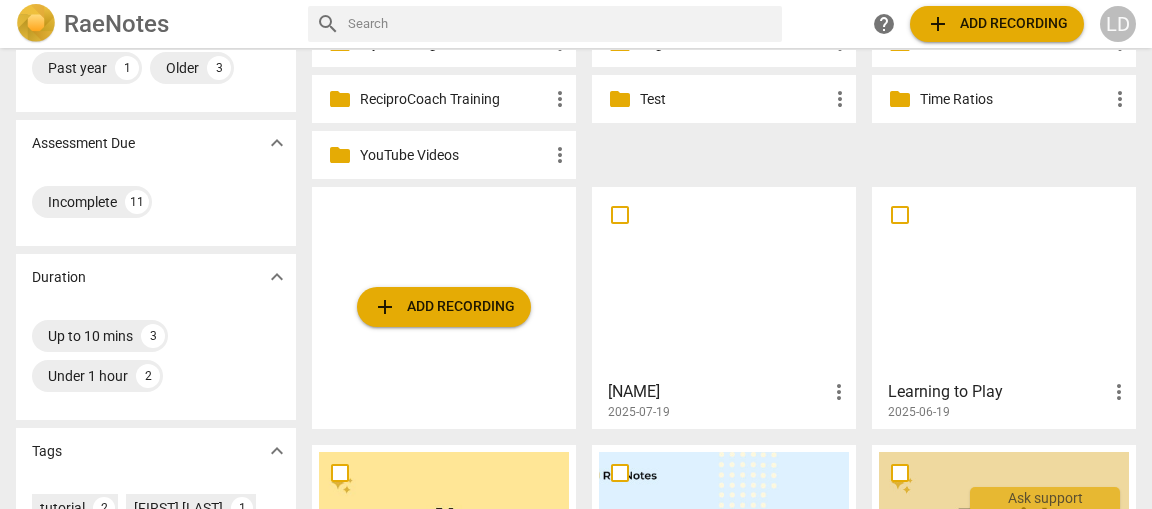 click at bounding box center (724, 282) 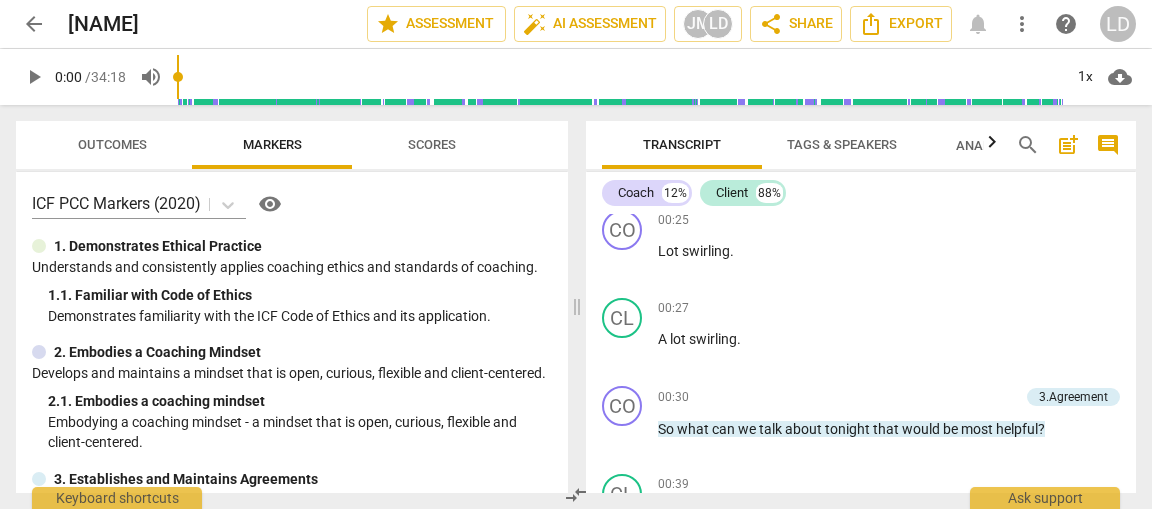 scroll, scrollTop: 364, scrollLeft: 0, axis: vertical 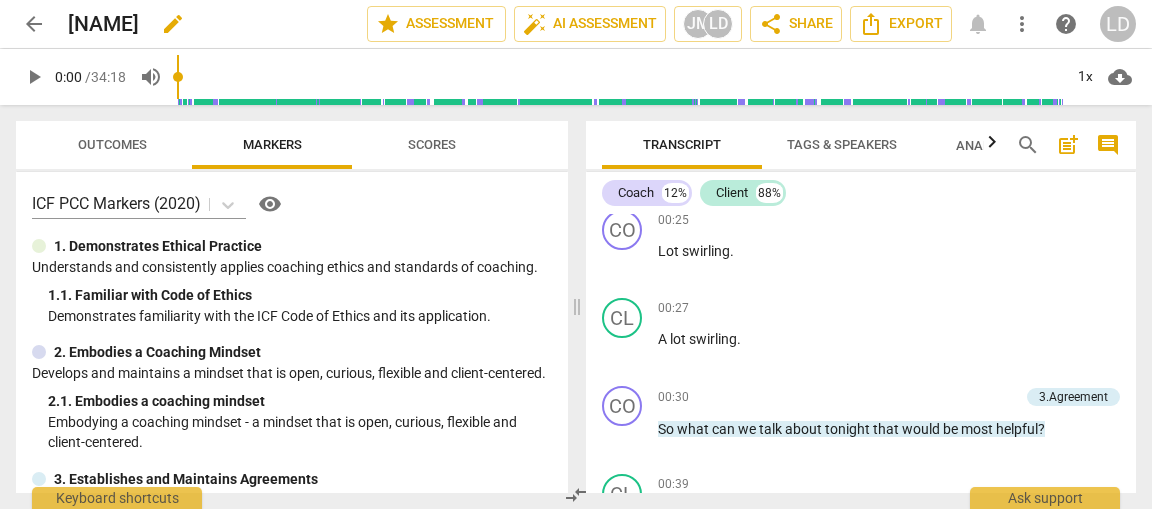 click on "edit" at bounding box center (173, 24) 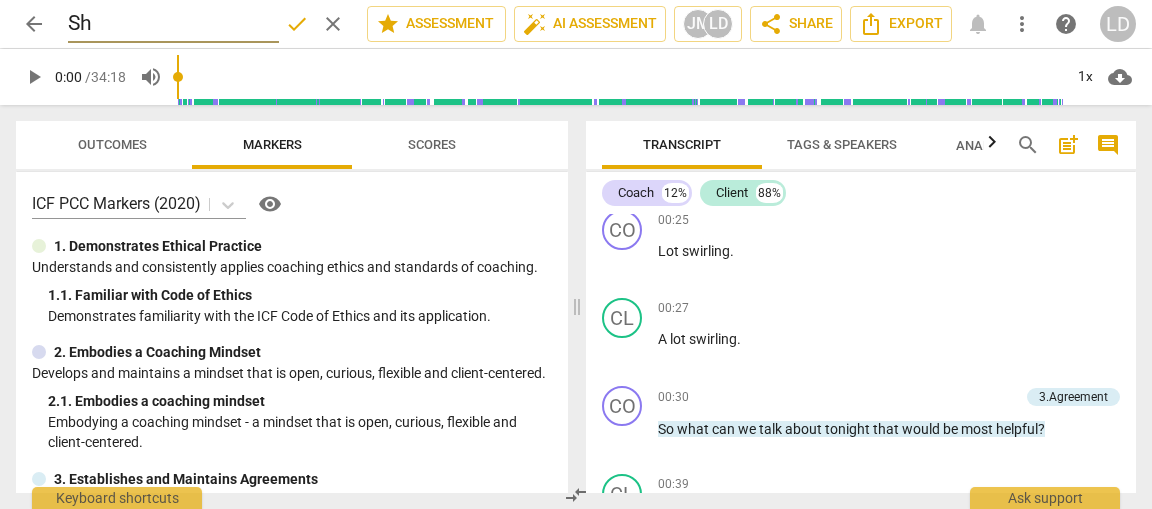 type on "S" 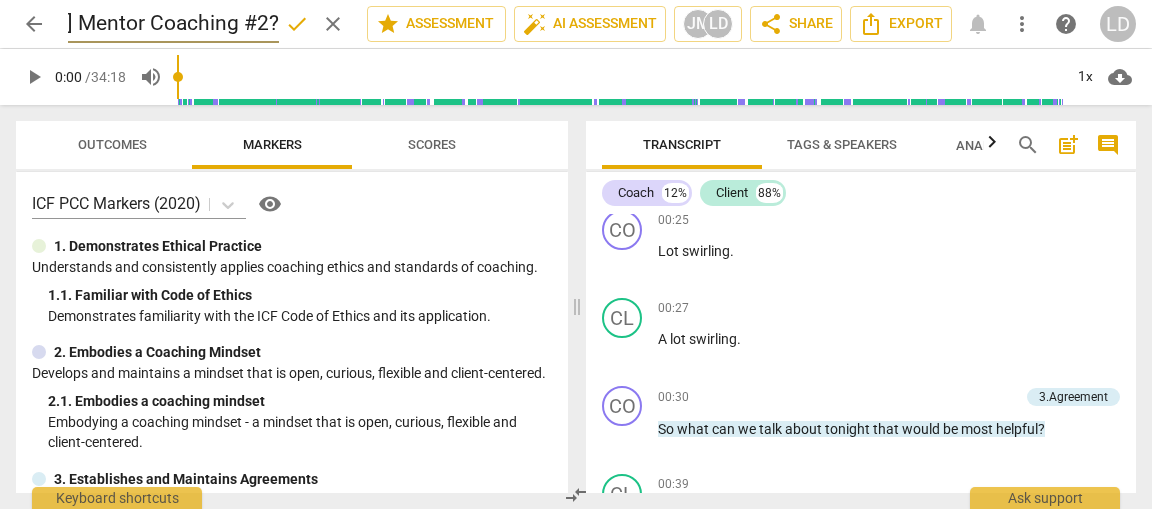 scroll, scrollTop: 0, scrollLeft: 202, axis: horizontal 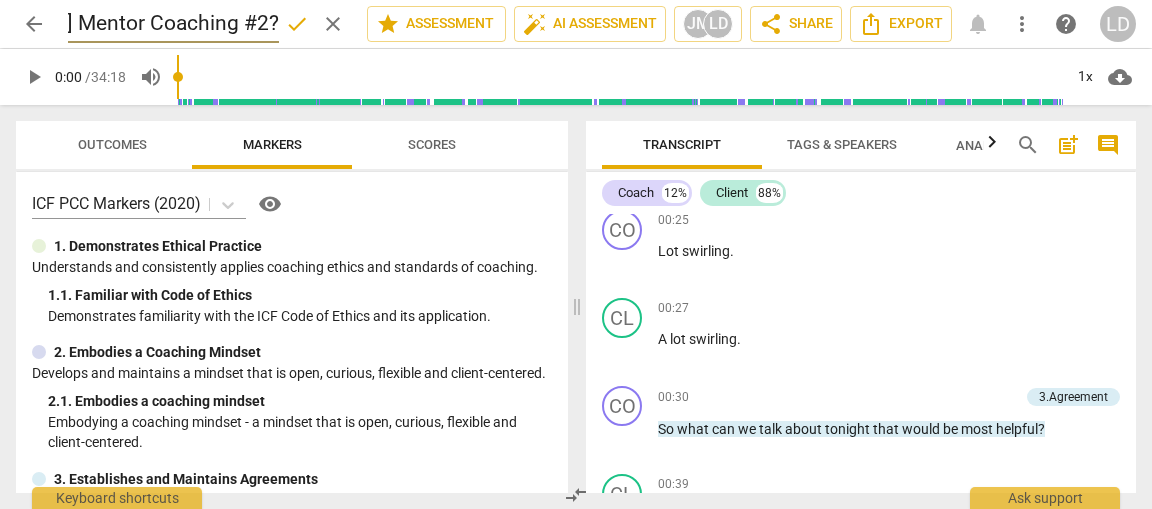 type on "[NAME] Mentor Coaching #2?" 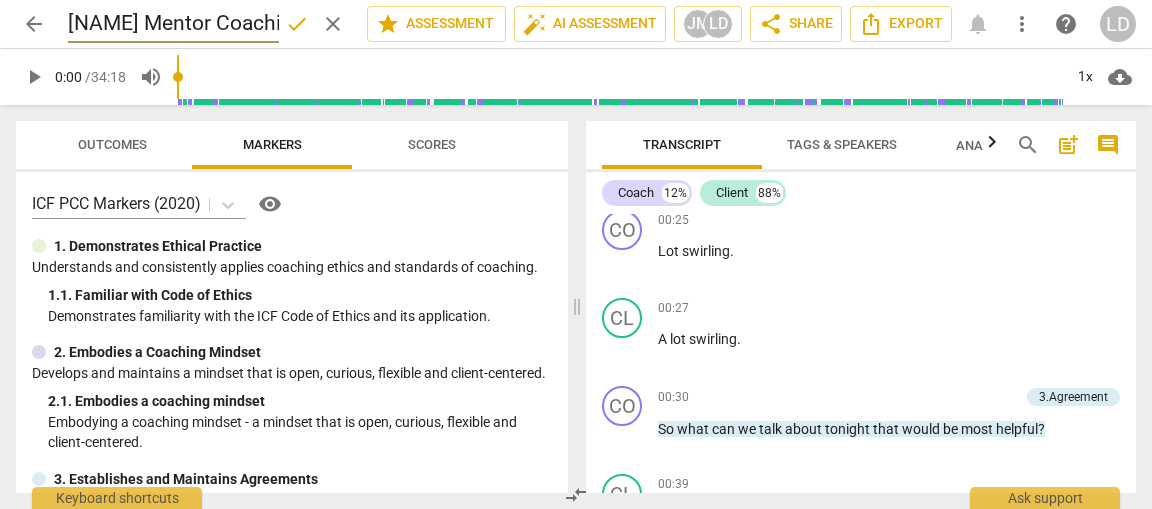 click on "done" at bounding box center (297, 24) 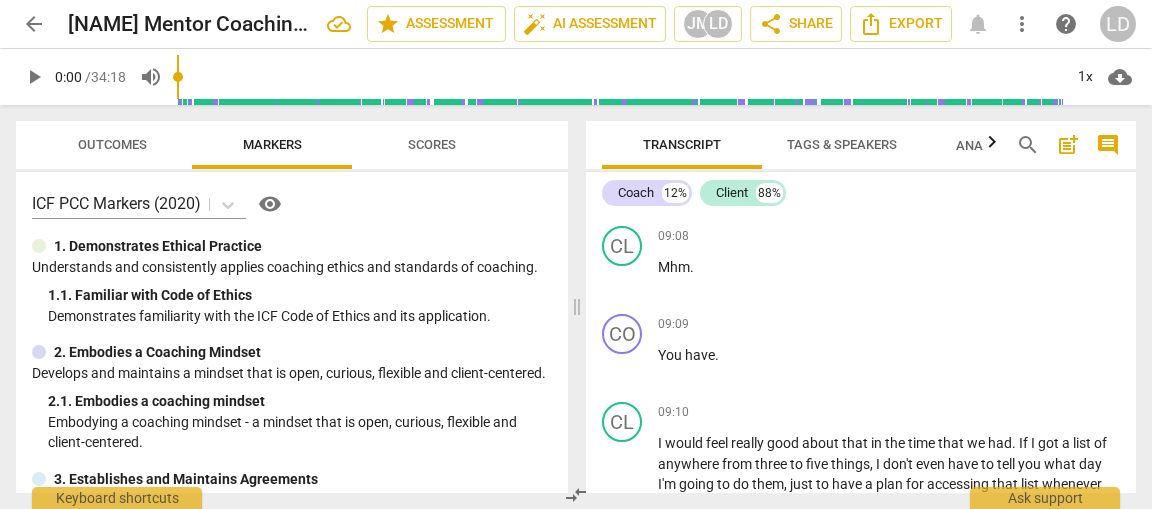 scroll, scrollTop: 3308, scrollLeft: 0, axis: vertical 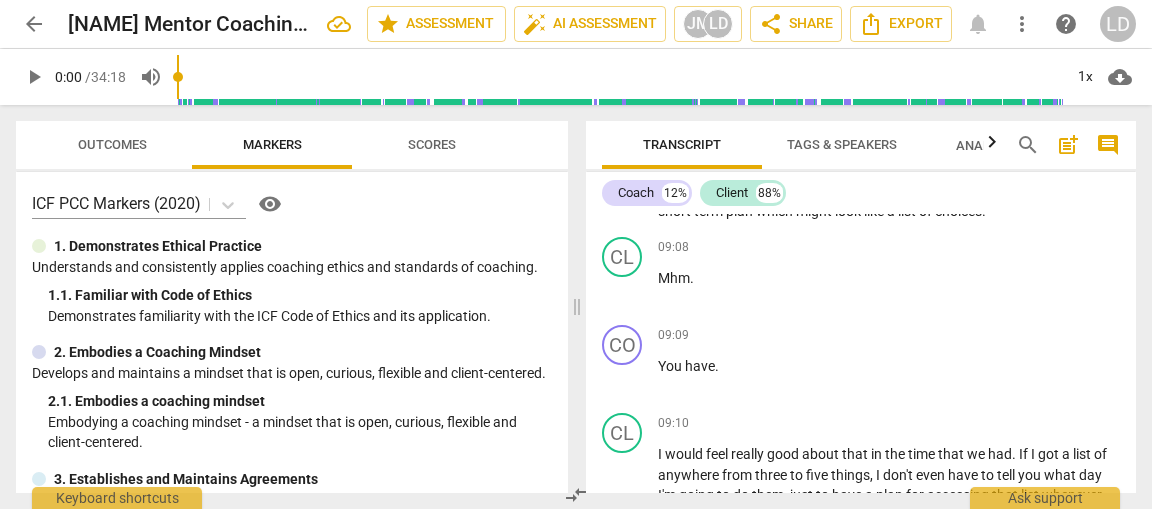 click on "Note" at bounding box center [726, -575] 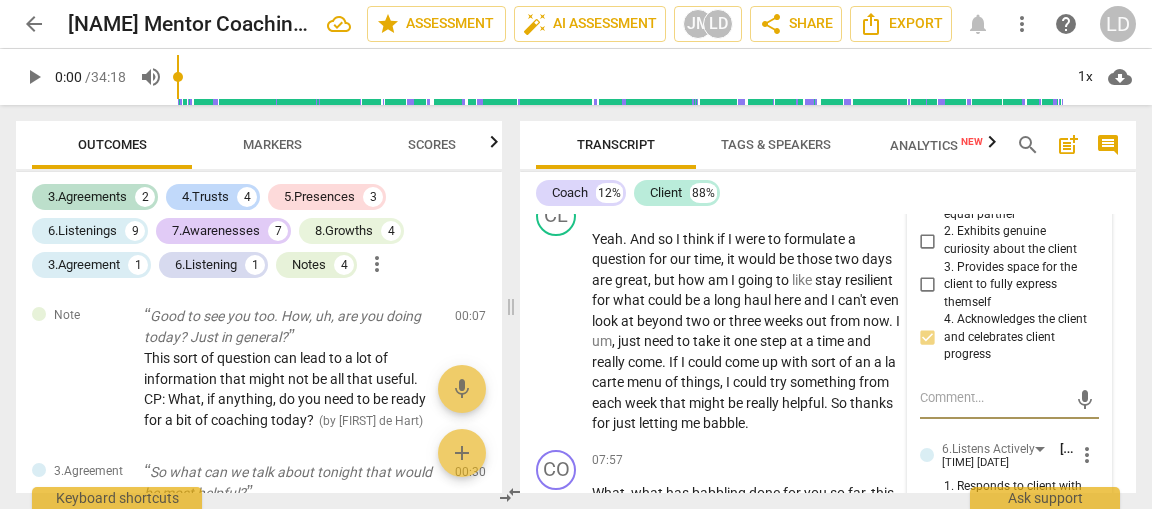 scroll, scrollTop: 4696, scrollLeft: 0, axis: vertical 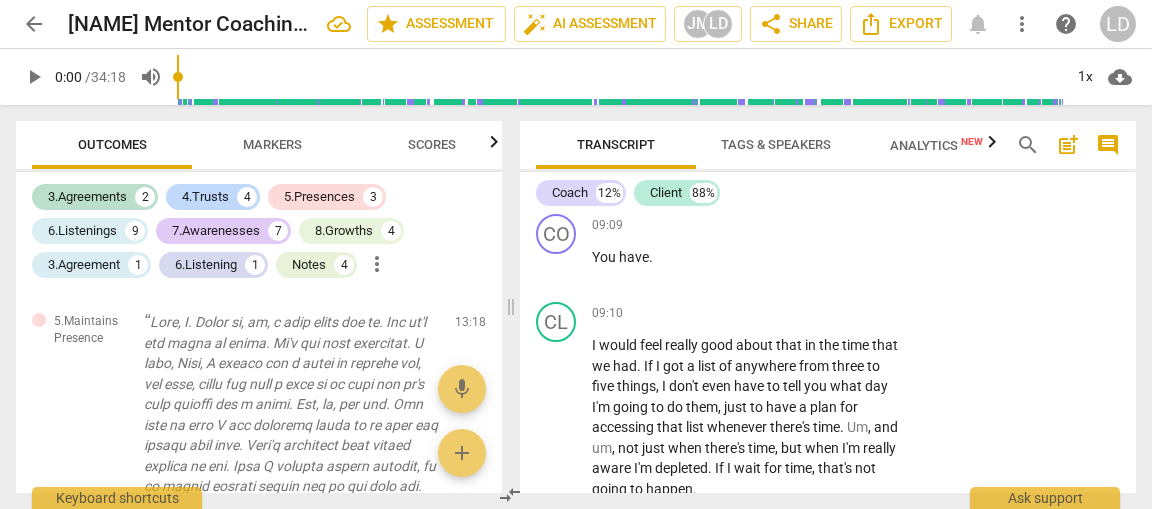 click on "edit" at bounding box center [435, -599] 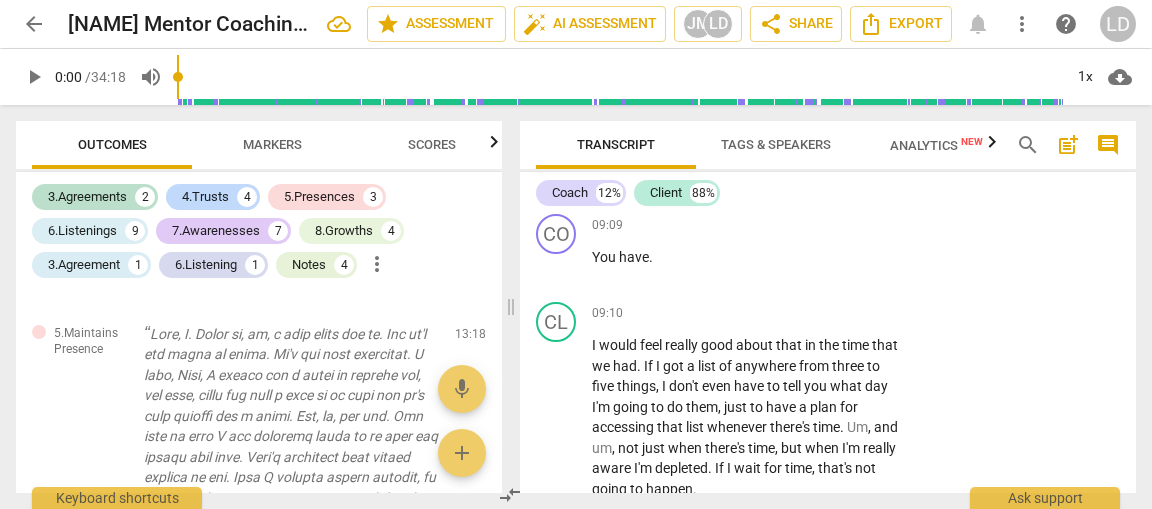 click on "check_circle" at bounding box center (439, -562) 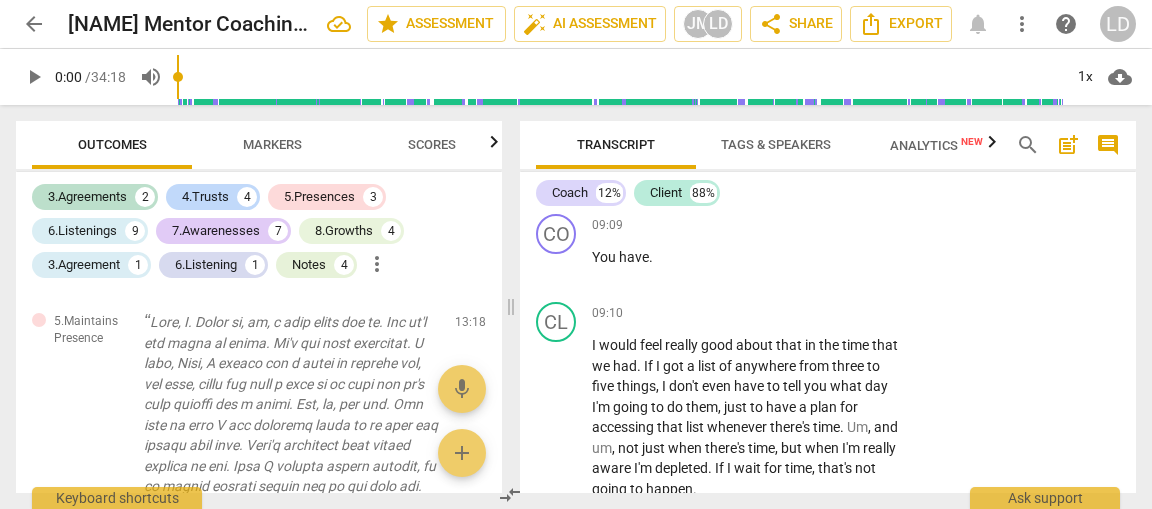 click on "+" at bounding box center (637, -880) 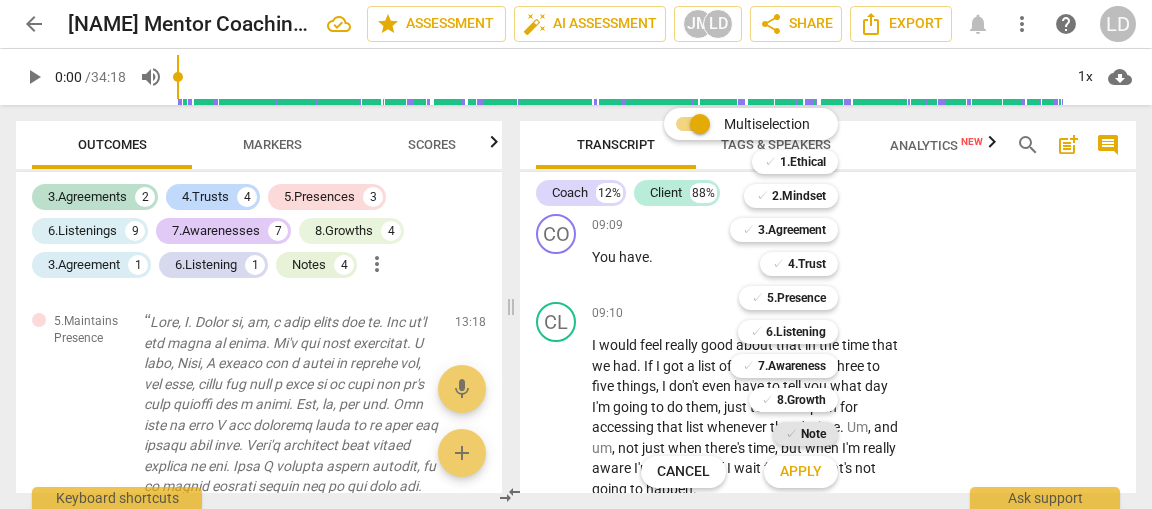 click on "Note" at bounding box center [813, 434] 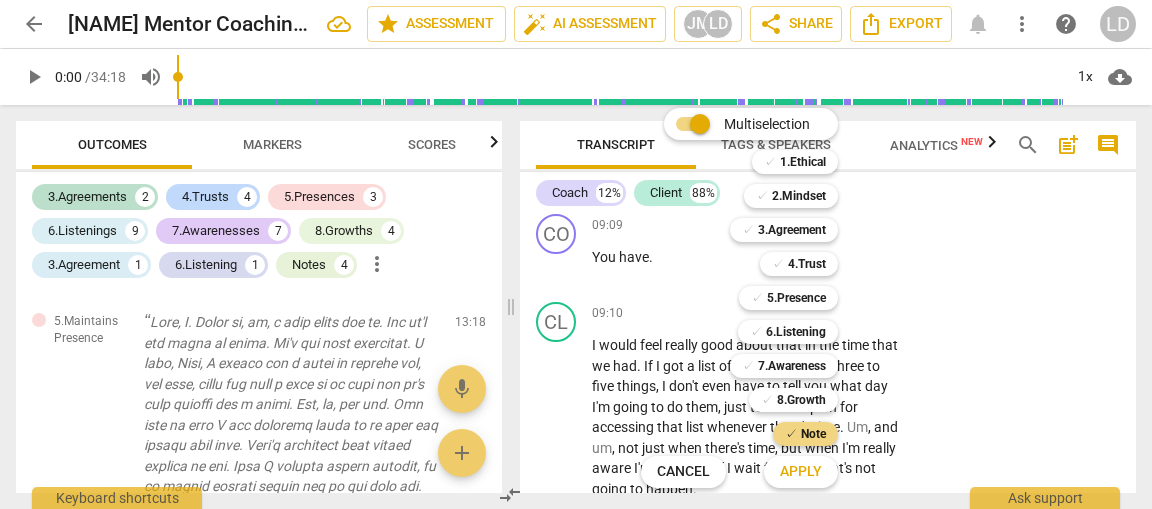 click on "Apply" at bounding box center [801, 472] 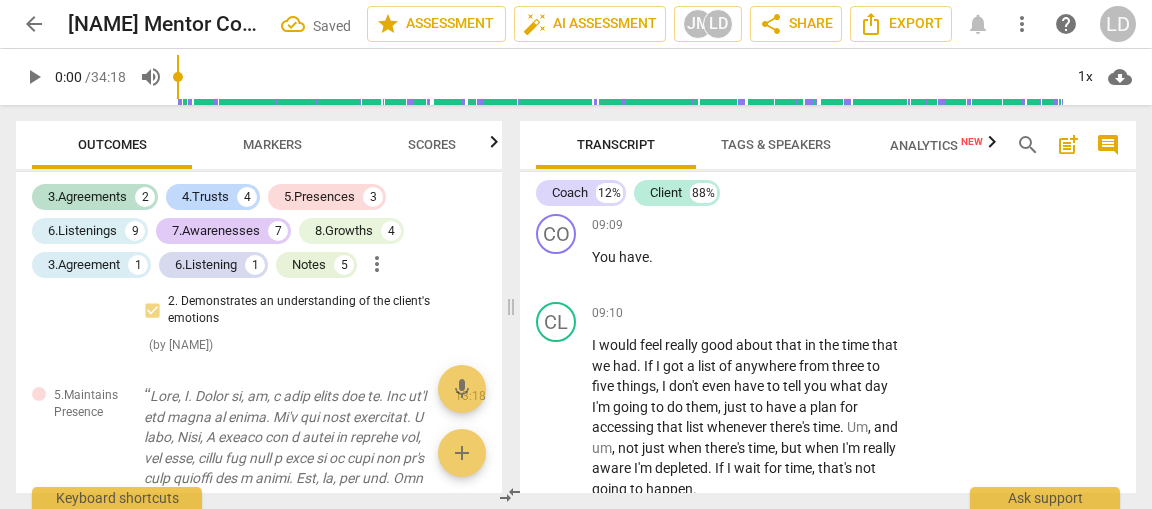 scroll, scrollTop: 4630, scrollLeft: 0, axis: vertical 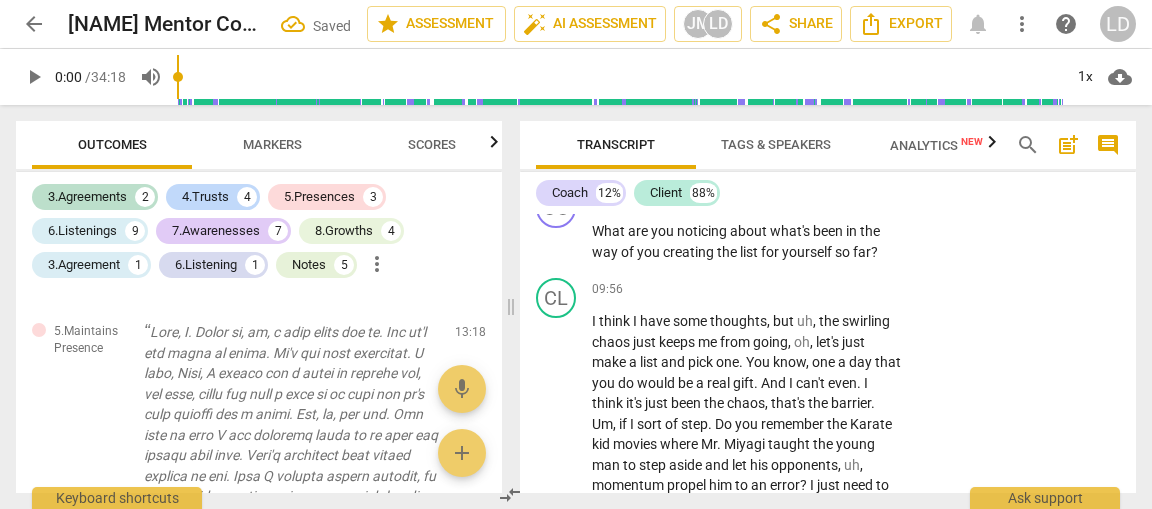 click on "edit" at bounding box center [435, -569] 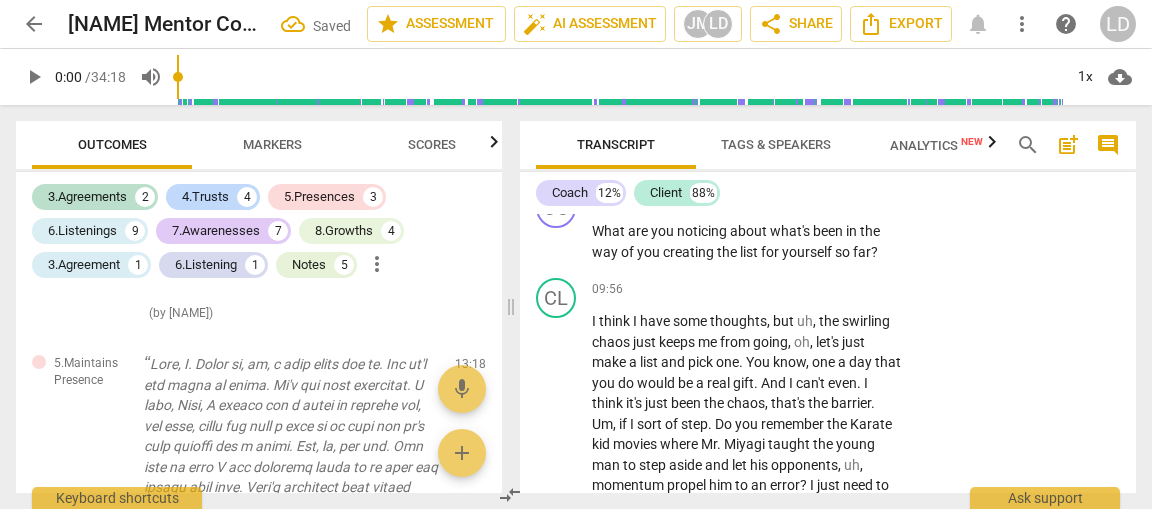 type on "Y" 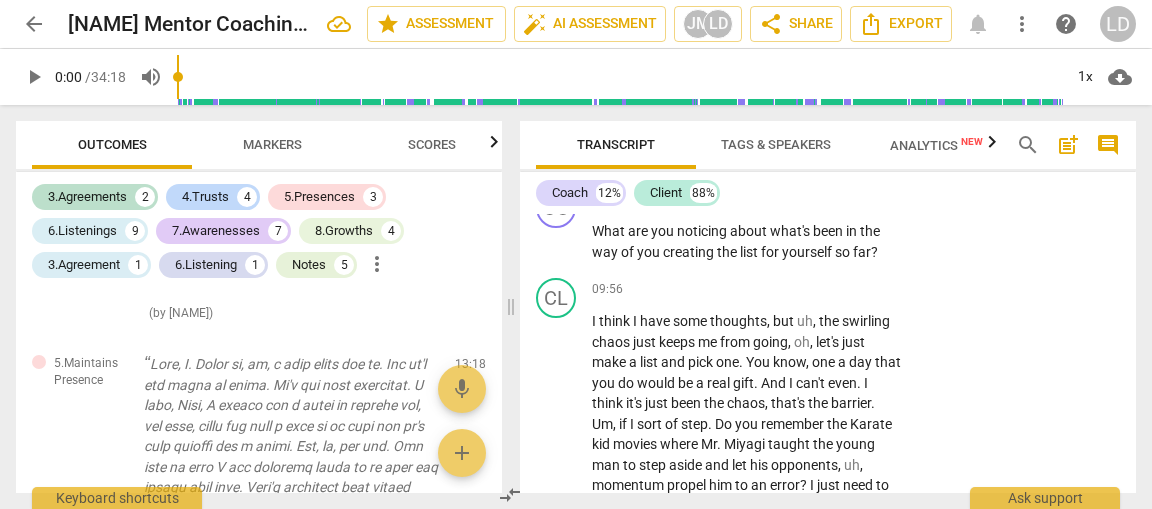 type on "Ye" 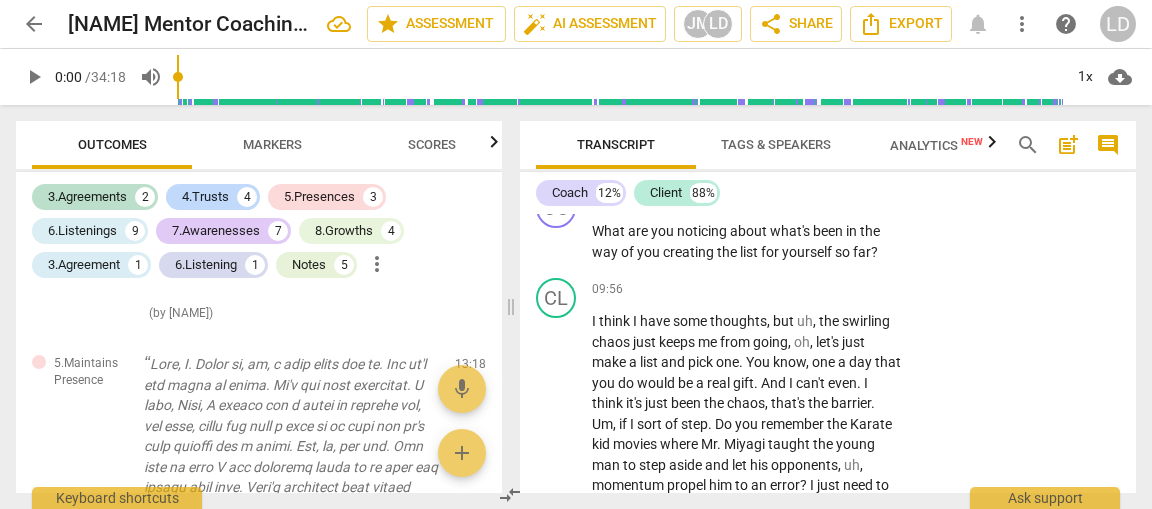 type on "Yes, I" 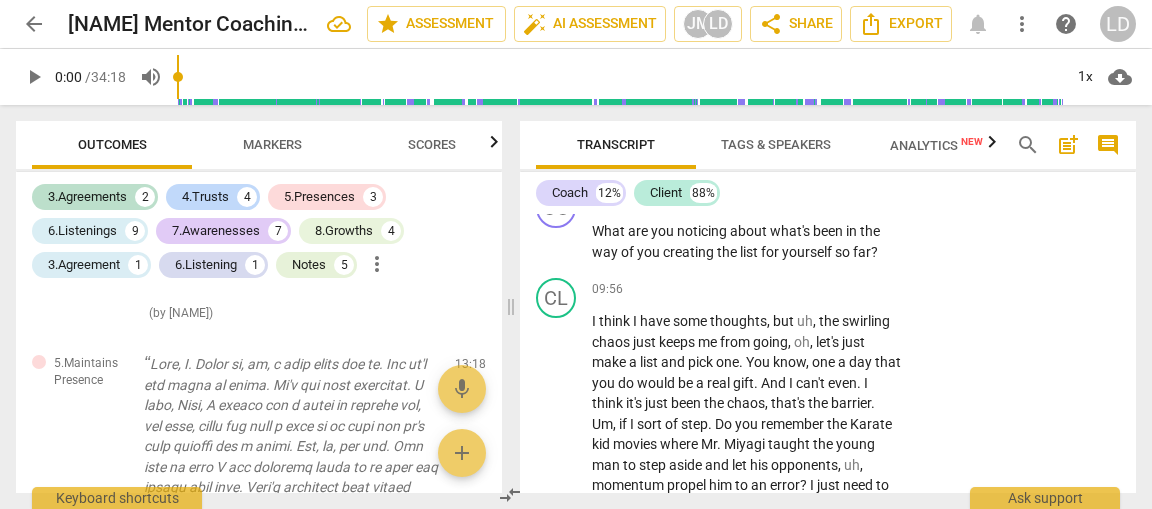 type on "Yes, I" 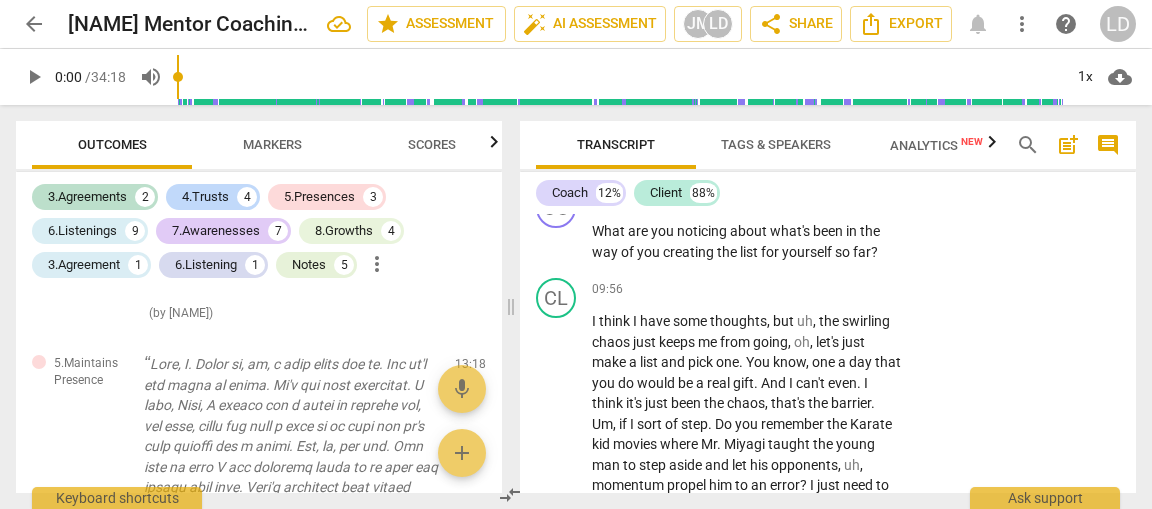 type on "Yes, CP: I saw you smile, what just s" 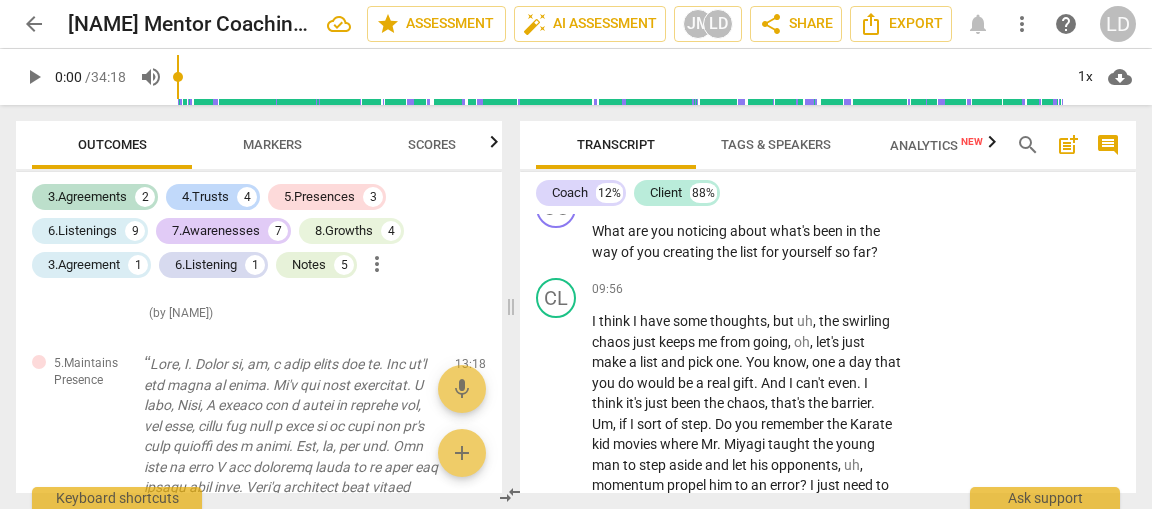 type on "Yes, CP: I saw you smile, what just sh" 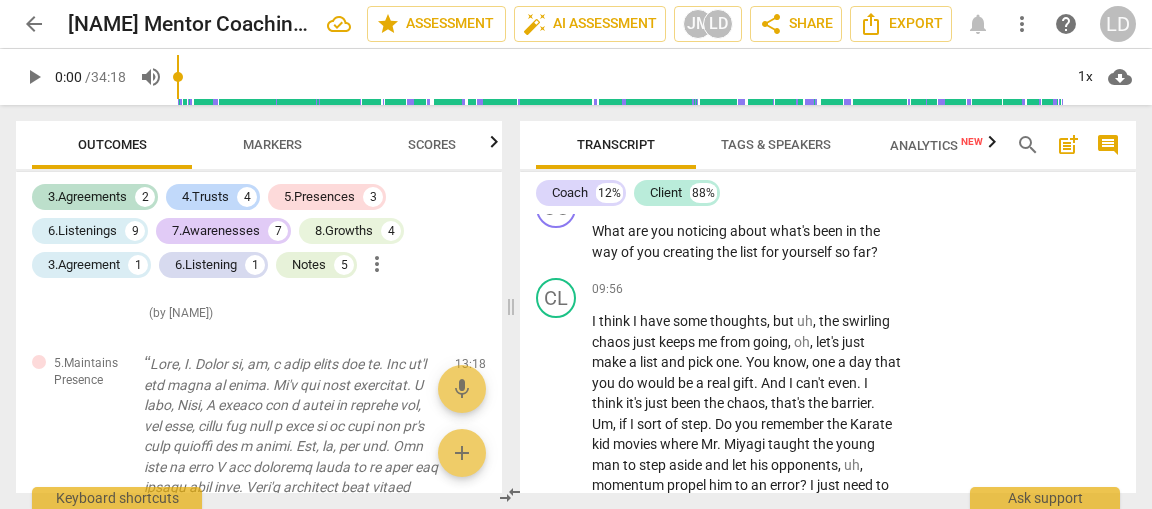 type on "Yes, CP: I saw you smile, what just showed up for you?" 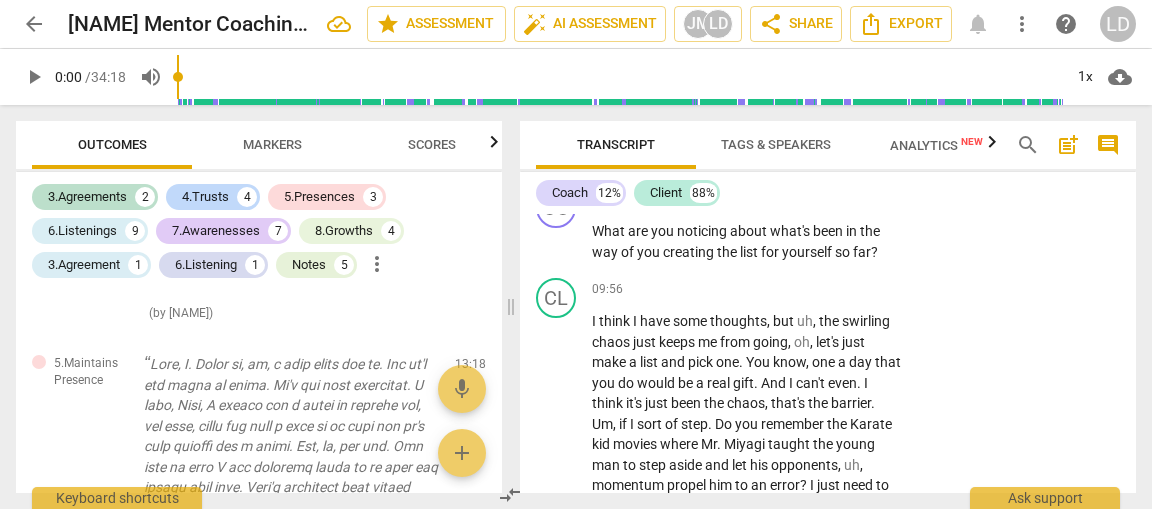 type on "Yes, CP: I saw you smile, what just showed up for you?" 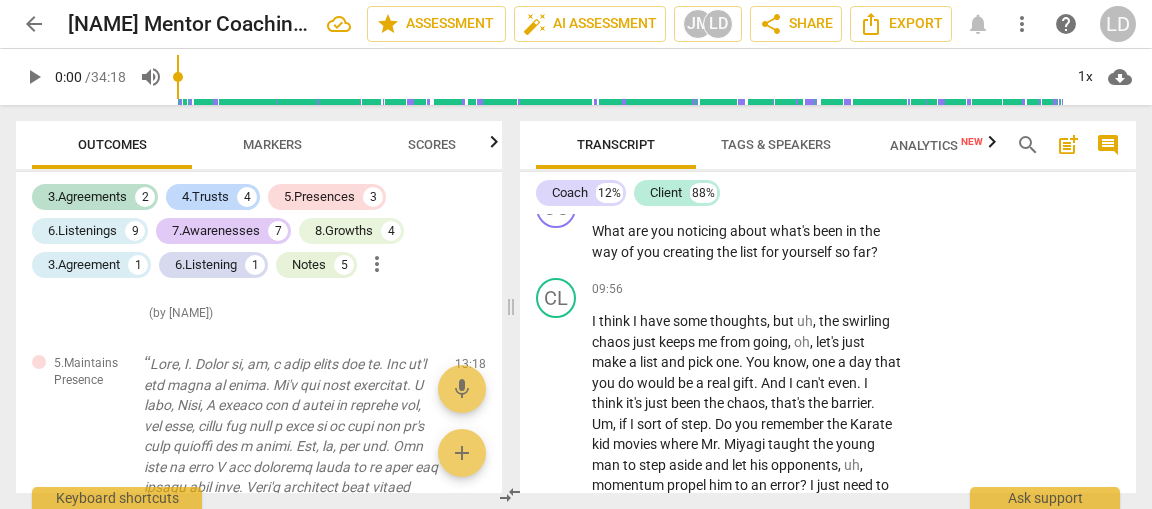type on "Yes, CP: I saw you smile, what just showed up for you? That" 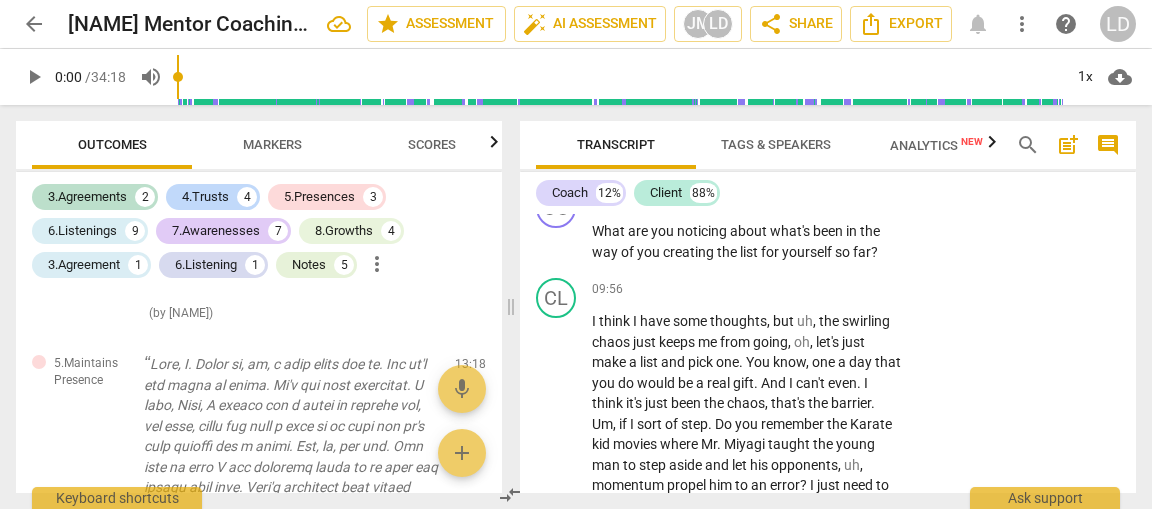 type on "Yes, CP: I saw you smile, what just showed up for you? That" 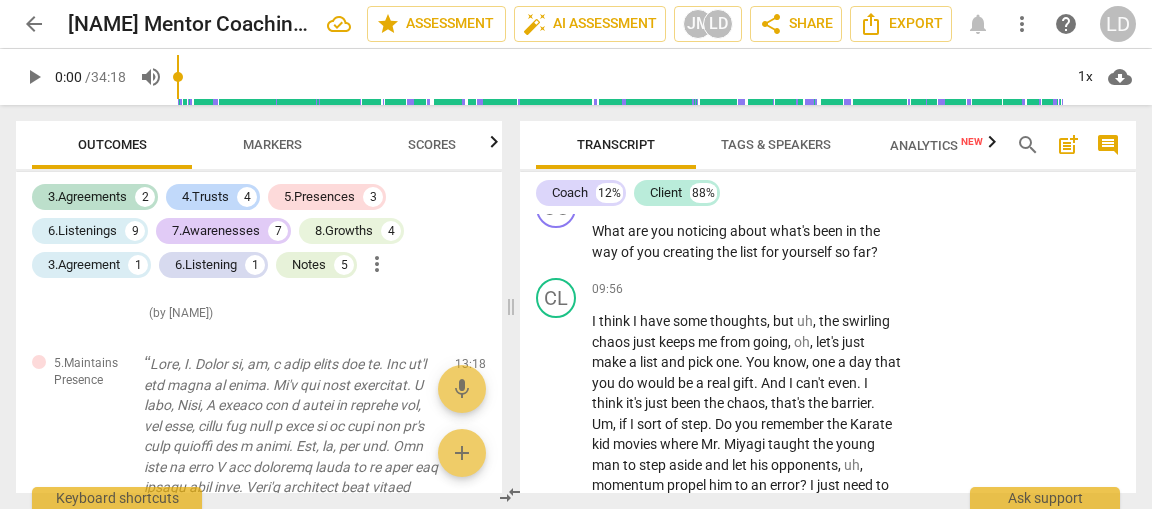 type on "Yes, CP: I saw you smile, what just showed up for you? That said, you" 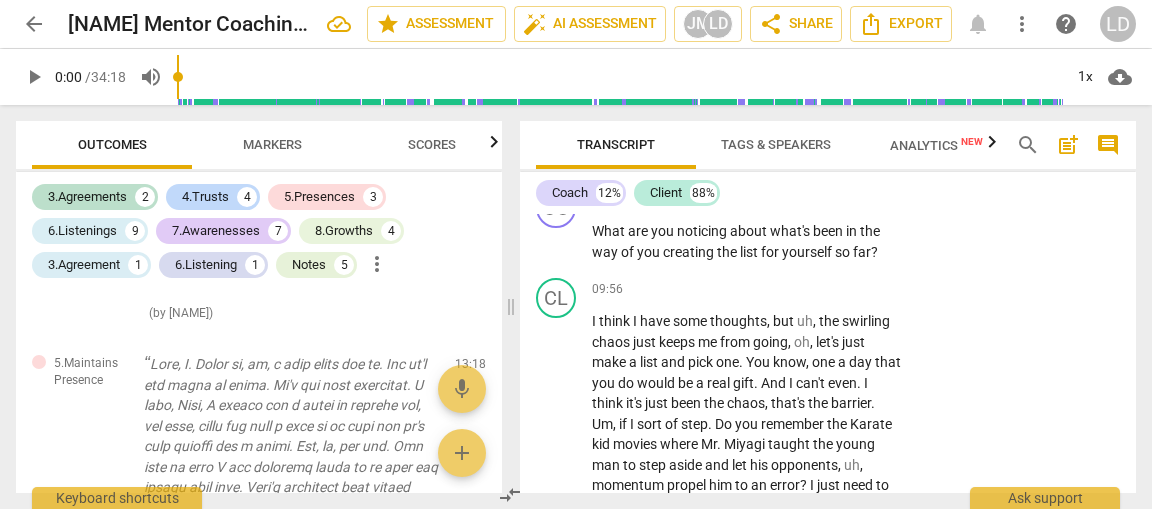 type on "Yes, CP: I saw you smile, what just showed up for you? That said, you" 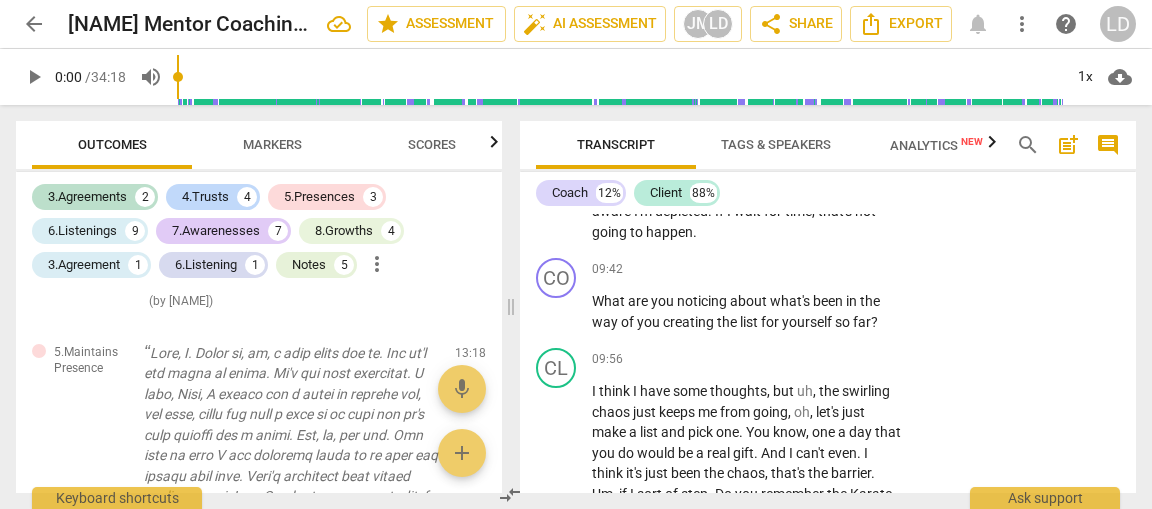 scroll, scrollTop: 4559, scrollLeft: 0, axis: vertical 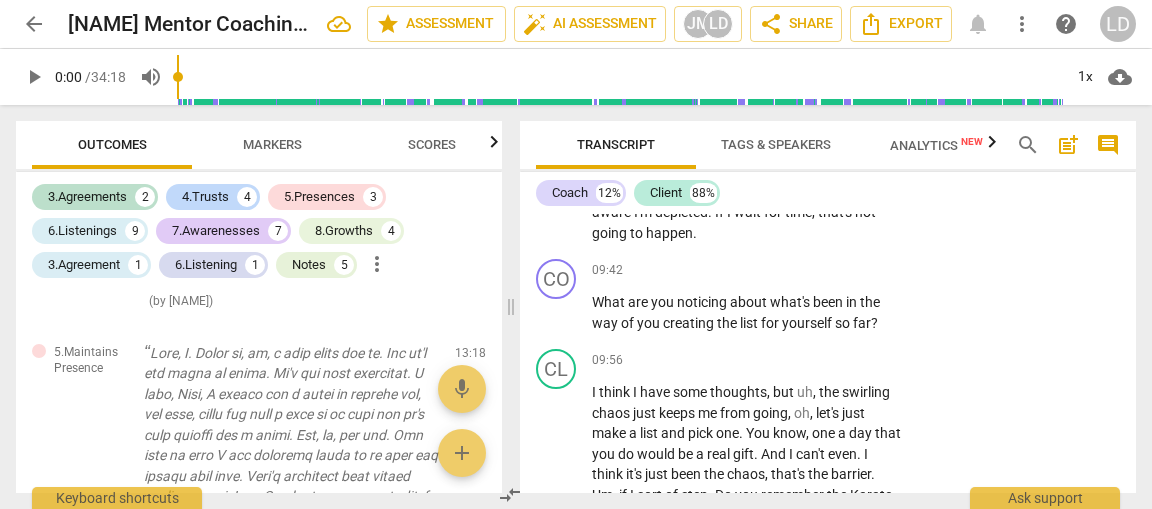 drag, startPoint x: 592, startPoint y: 274, endPoint x: 864, endPoint y: 267, distance: 272.09006 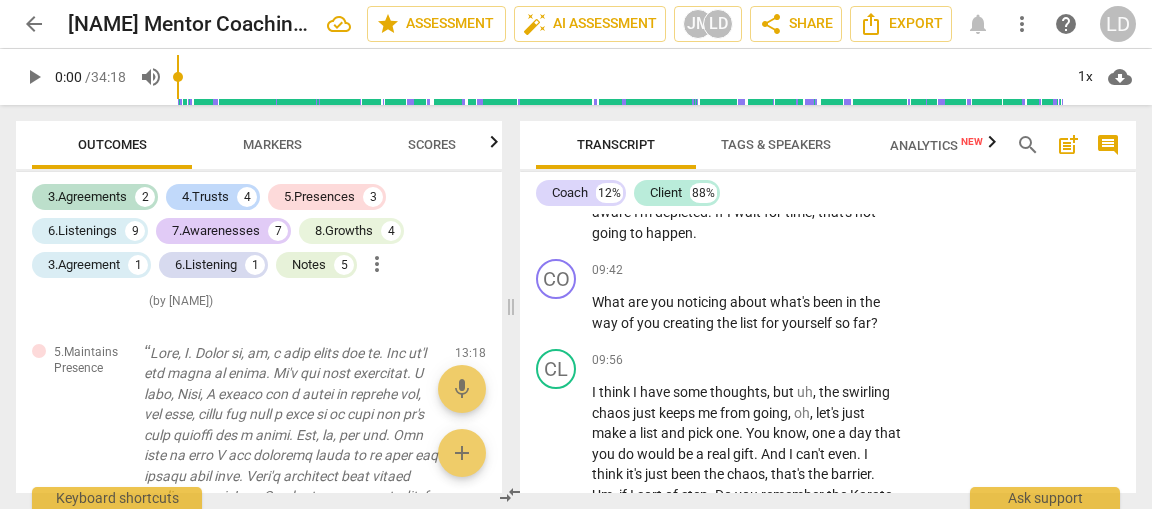 click on "Yeah . And so I think if I were to formulate a question for our time , it would be those two days are great , but how am I going to like stay resilient for what could be a long haul here and I can't even look at beyond two or three weeks out from now . I um , just need to take it one step at a time and really come . If I could come up with sort of an a la carte menu of things , I could try something from each week that might be really helpful . So thanks for just letting me babble ." at bounding box center (746, -920) 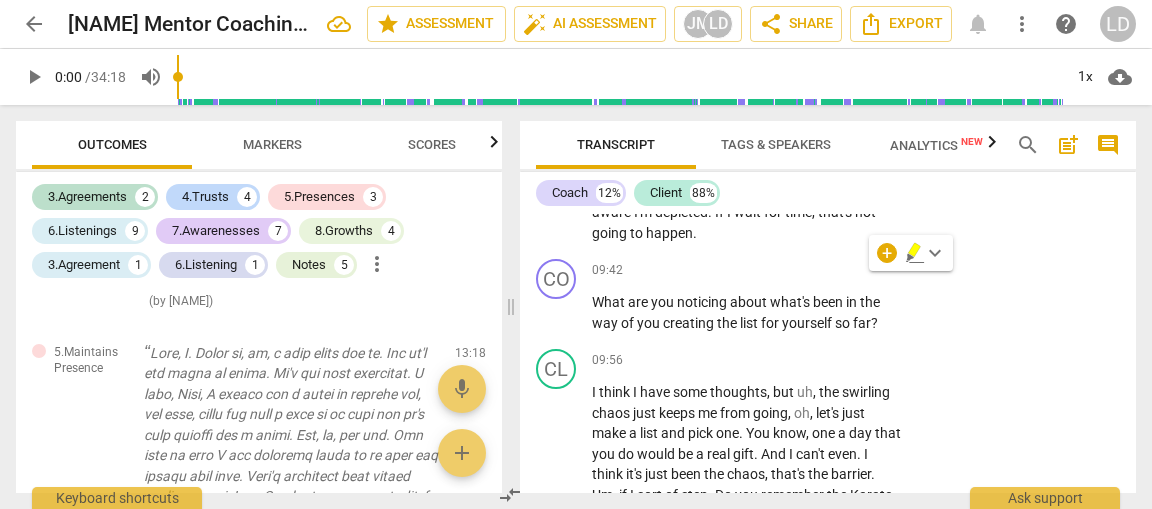 click 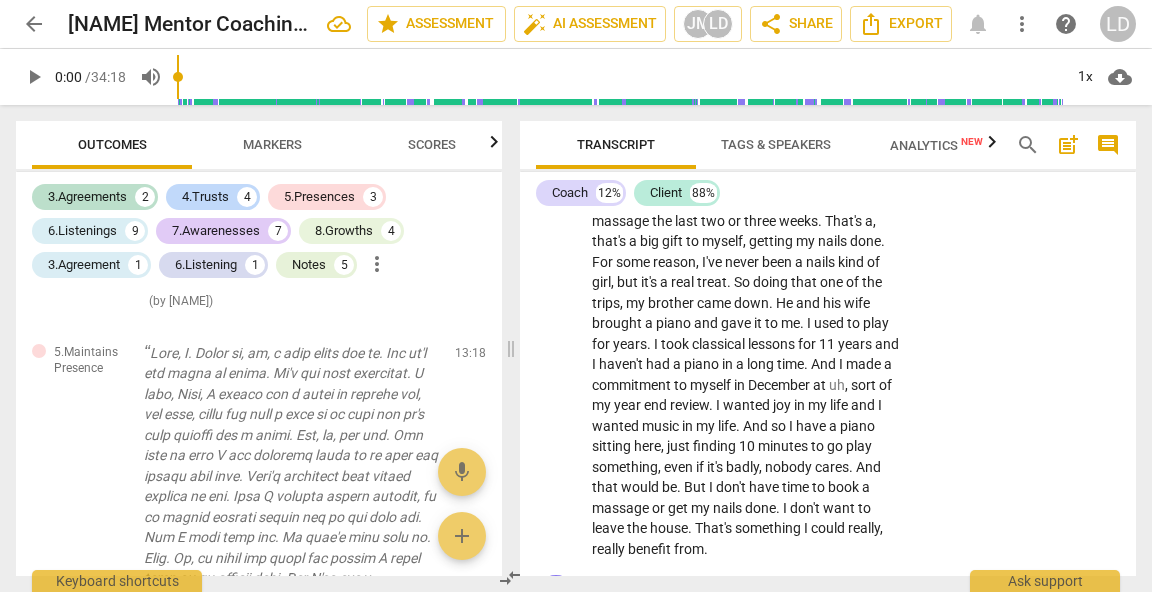 scroll, scrollTop: 5580, scrollLeft: 0, axis: vertical 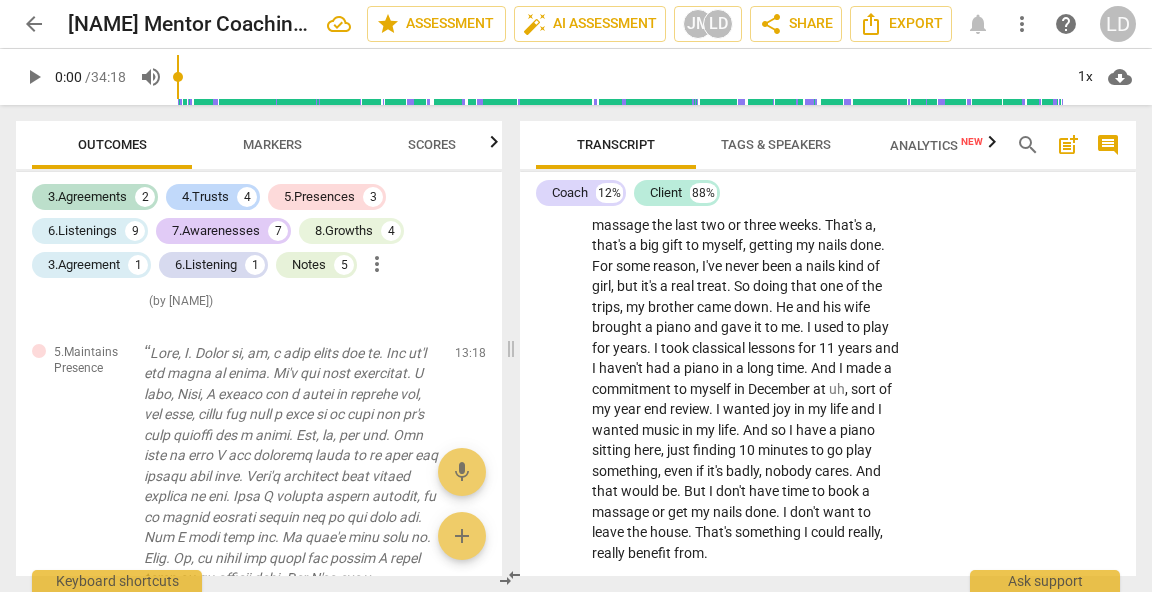 click on "+" at bounding box center [778, -1250] 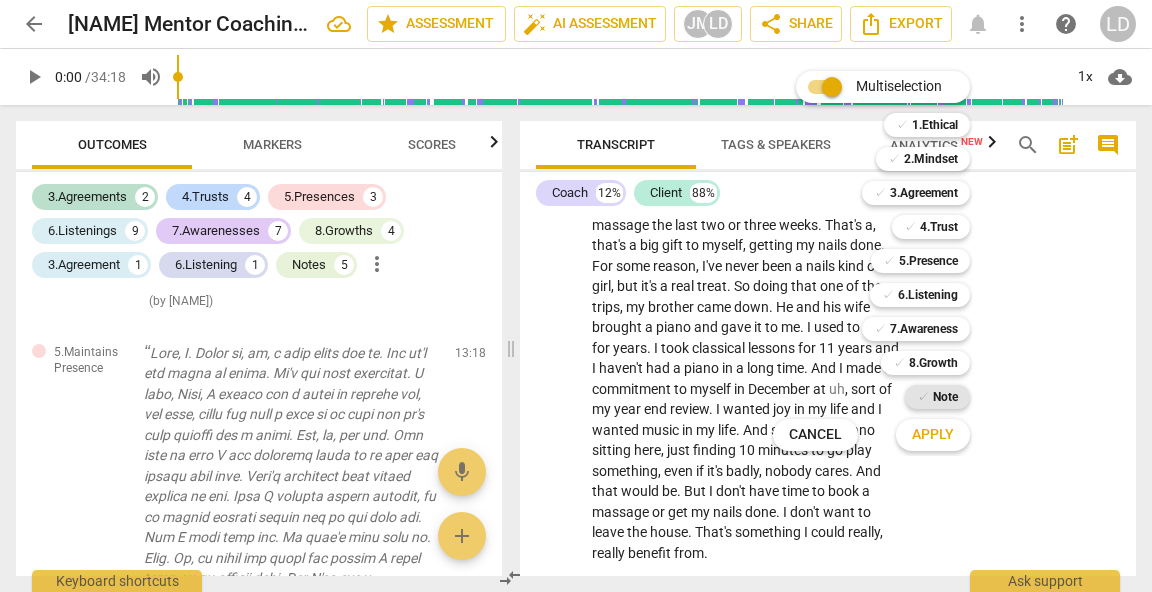 click on "✓" at bounding box center [923, 397] 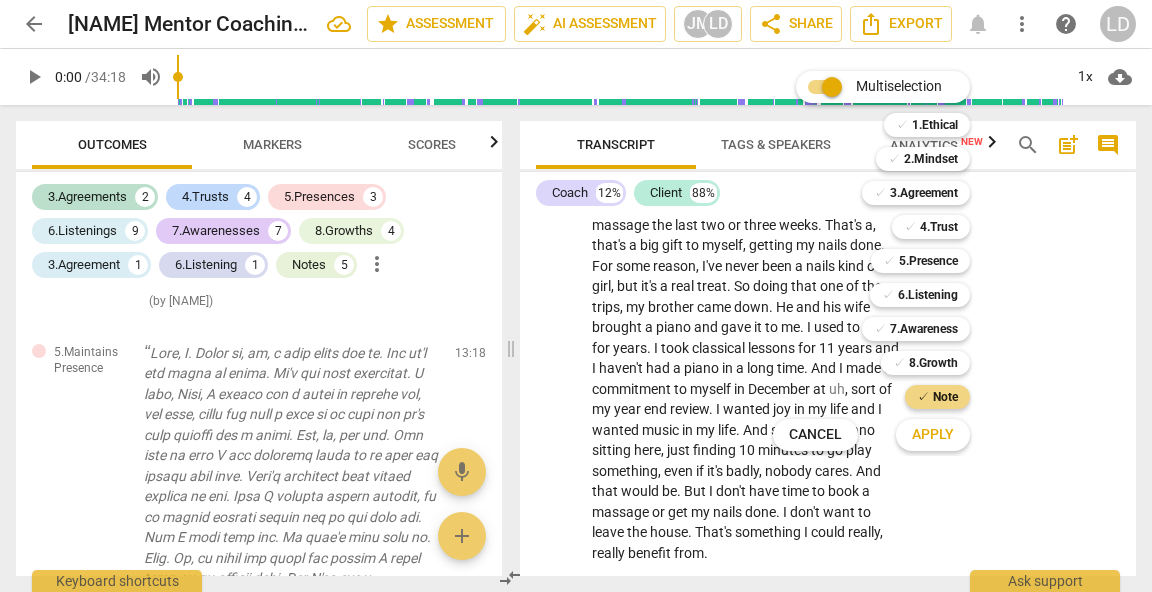 click on "Apply" at bounding box center (933, 435) 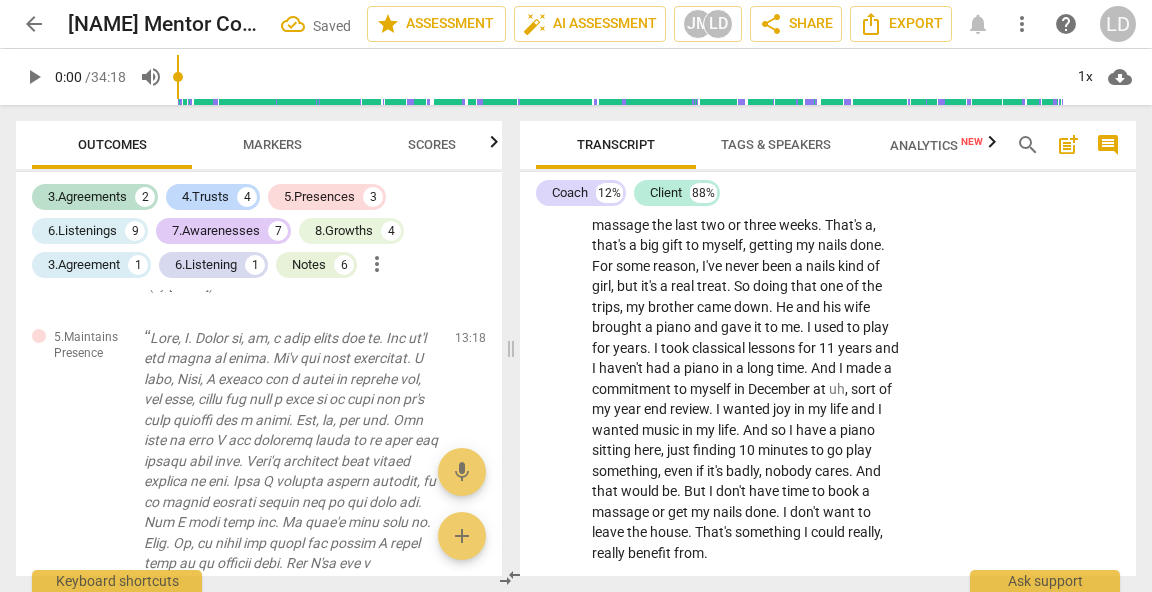scroll, scrollTop: 3292, scrollLeft: 0, axis: vertical 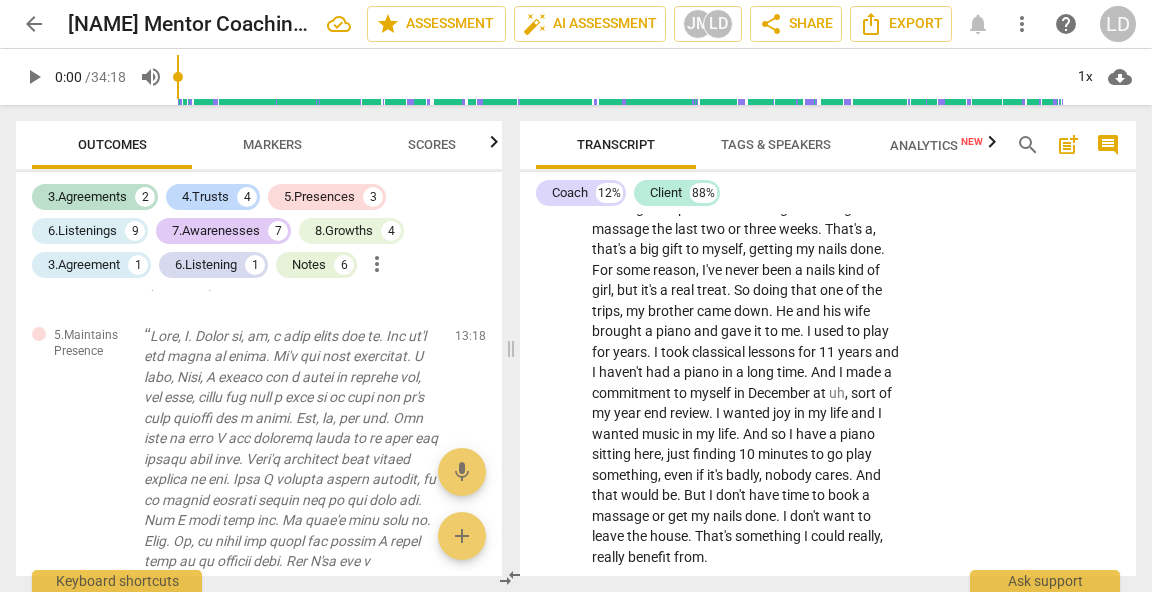 click on "What has you leading the client versus asking? CP: Given all you shared, what would be most useful for our conversation? She's basically told you several times, I am overwhelmed and I need a ala carte menu of self care that I can deploy as I live in this stressful situation. So, another choice point would have been earlier, "What is important about" at bounding box center [993, -1059] 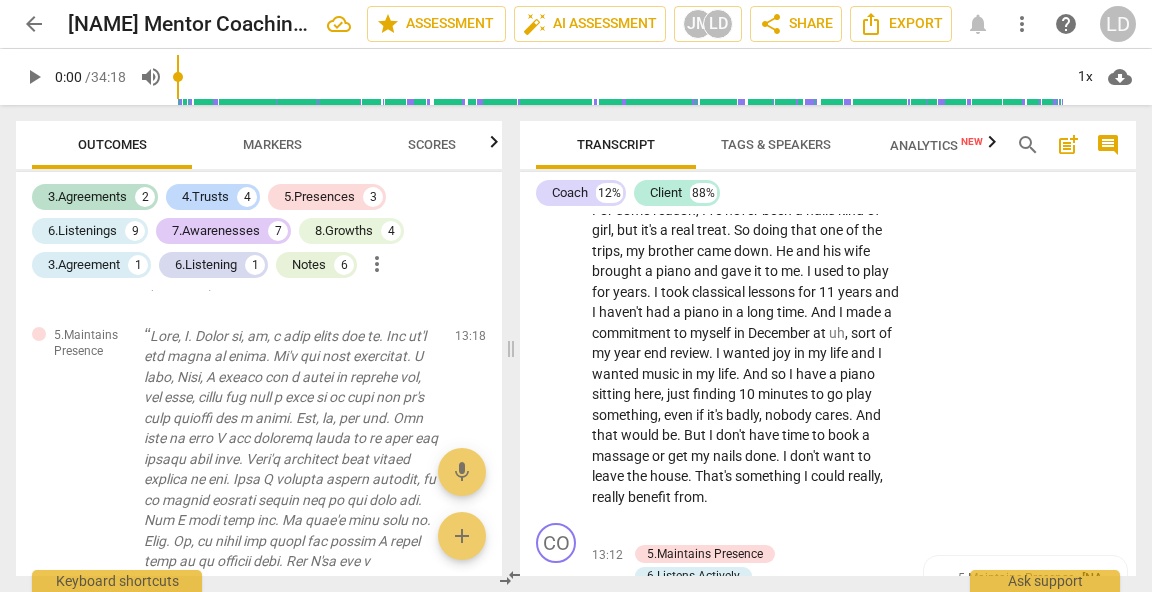 scroll, scrollTop: 5637, scrollLeft: 0, axis: vertical 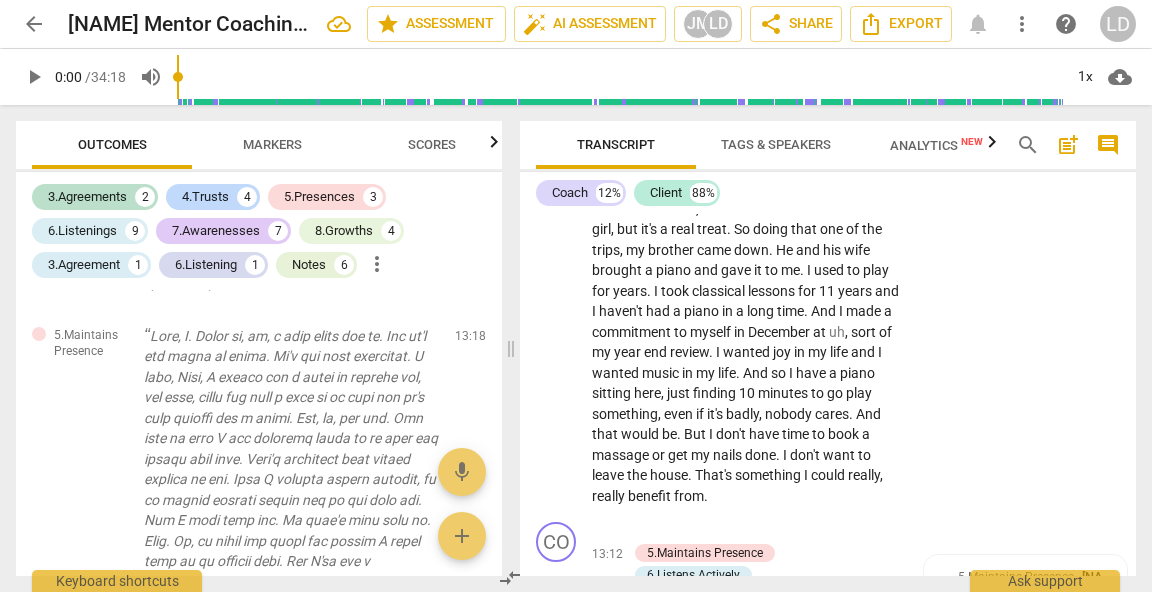 click on "What has you leading the client versus asking? CP: Given all you shared, what would be most useful for our conversation? She's basically told you several times, I am overwhelmed and I need an ala carte menu of self care that I can deploy as I live in this stressful situation. This is where those words we highlighted earlier become useful. Frazzled. Swirling. Build a habit of self care. Those were places to ask about links. CP: I am hearing the frazzle, what might be important for you about the" at bounding box center (993, -1120) 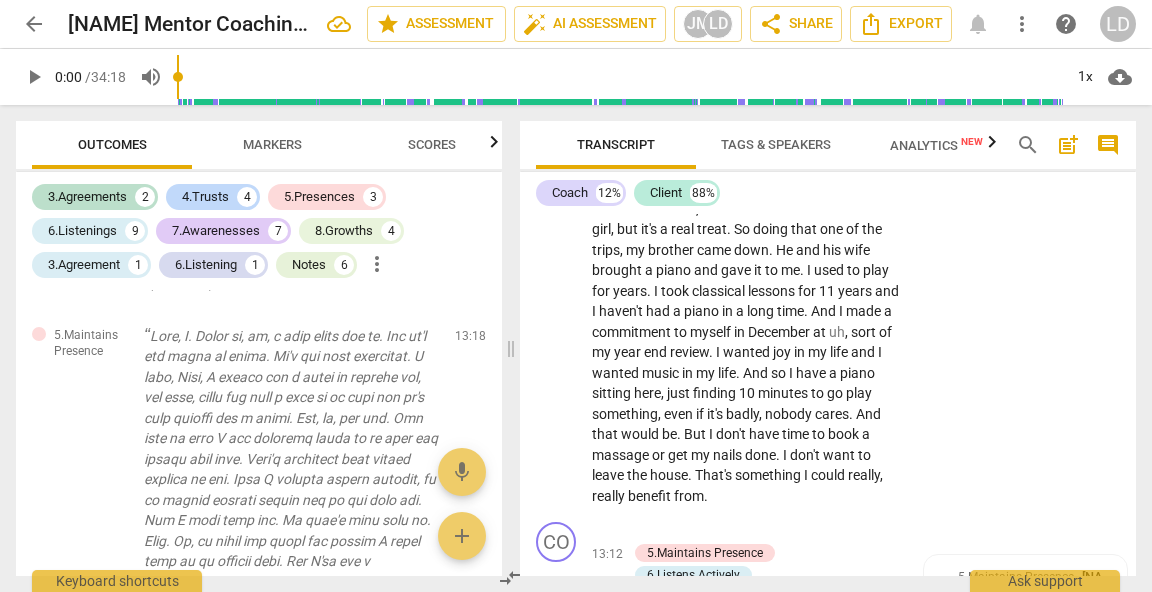 drag, startPoint x: 997, startPoint y: 419, endPoint x: 1001, endPoint y: 481, distance: 62.1289 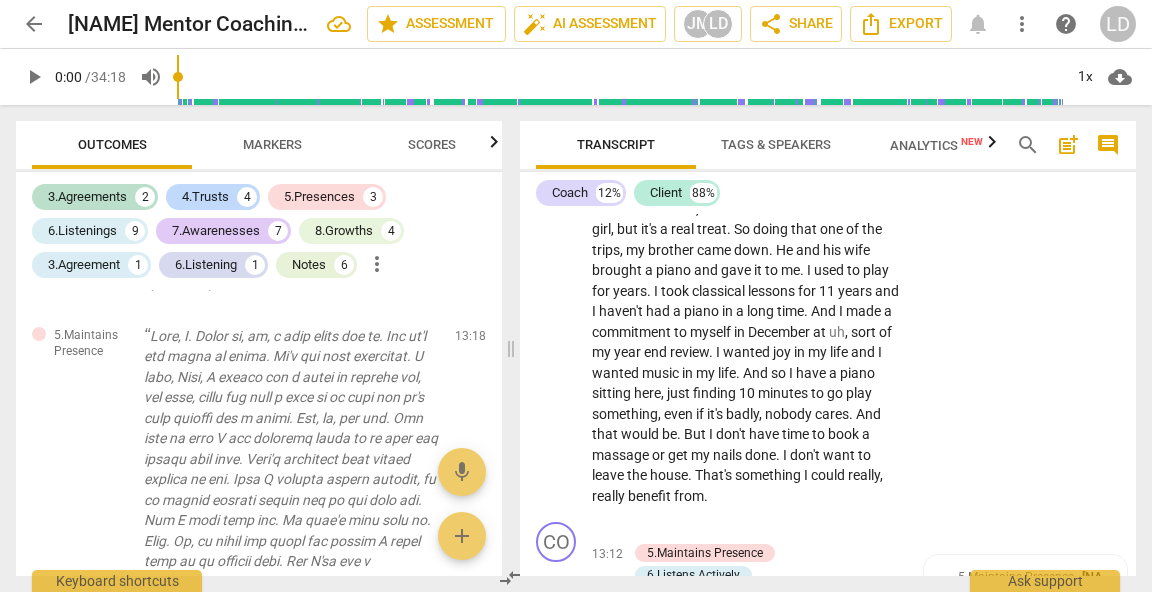 click on "What has you leading the client versus asking? CP: Given all you shared, what would be most useful for our conversation? She's basically told you several times, I am overwhelmed and I need an ala carte menu of self care that I can deploy as I live in this stressful situation. This is where those words we highlighted earlier become useful. Frazzled. Swirling. Build a habit of self care. Those were places to ask about links. CP: I am hearing the frazzle, what might be important for you about the habit of se" at bounding box center (993, -1120) 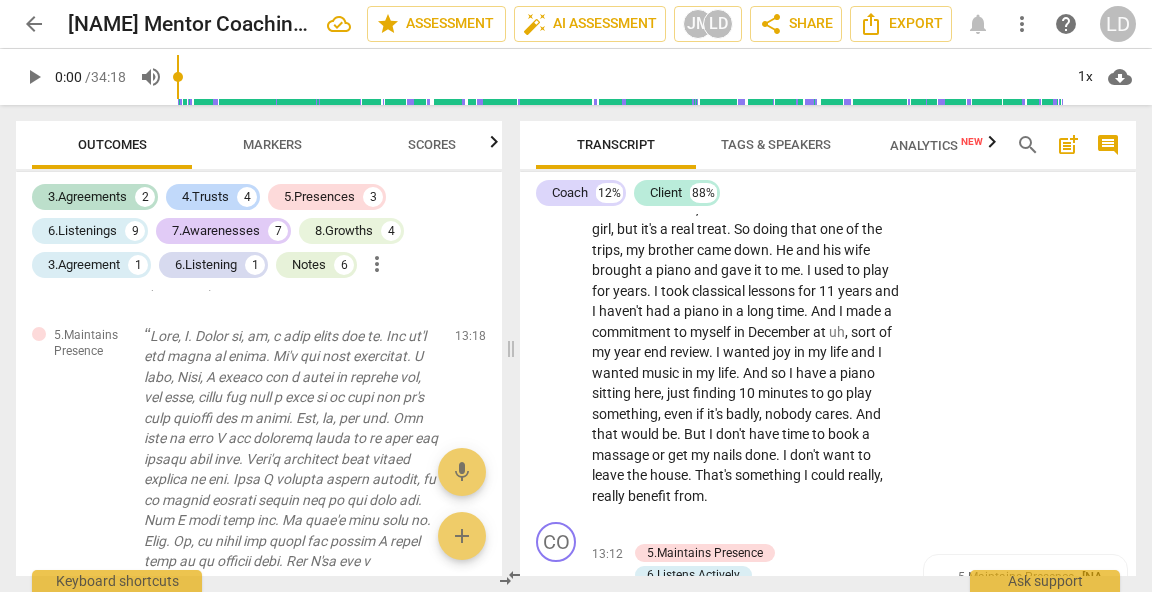 scroll, scrollTop: 542, scrollLeft: 0, axis: vertical 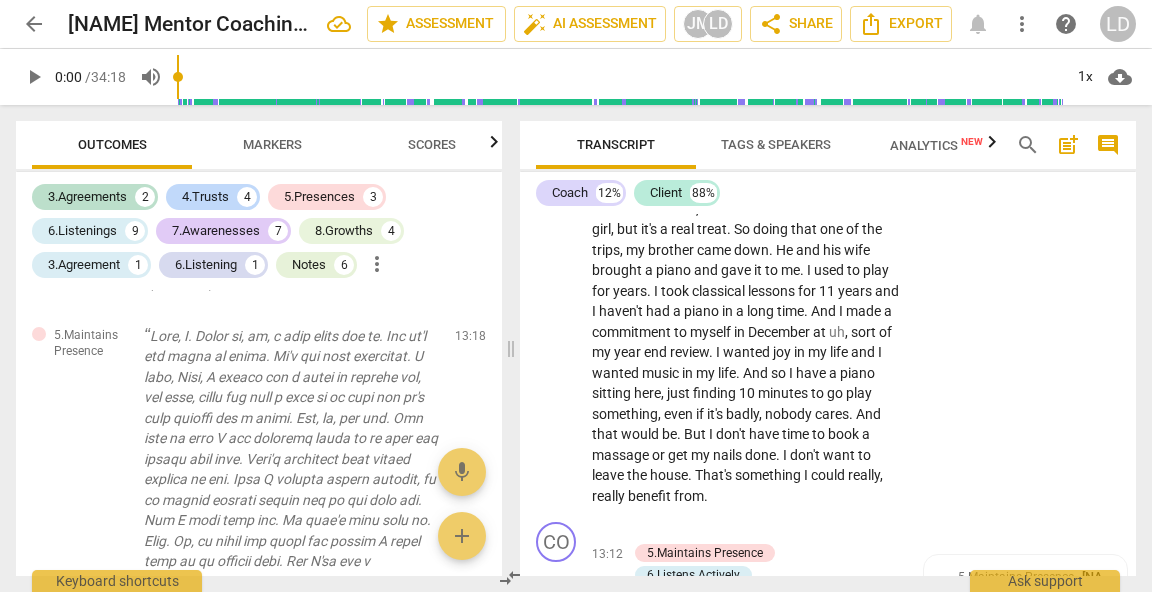 click on "What has you leading the client versus asking? CP: Given all you shared, what would be most useful for our conversation? She's basically told you several times, I am overwhelmed and I need an ala carte menu of self care that I can deploy as I live in this stressful situation. This is where those words we highlighted earlier become useful. Frazzled. Swirling. Build a habit of self care. Those were places to ask about links. CP: I am hearing the frazzle and habit of self care. is this the terrian that might be useful today?" at bounding box center (993, -1120) 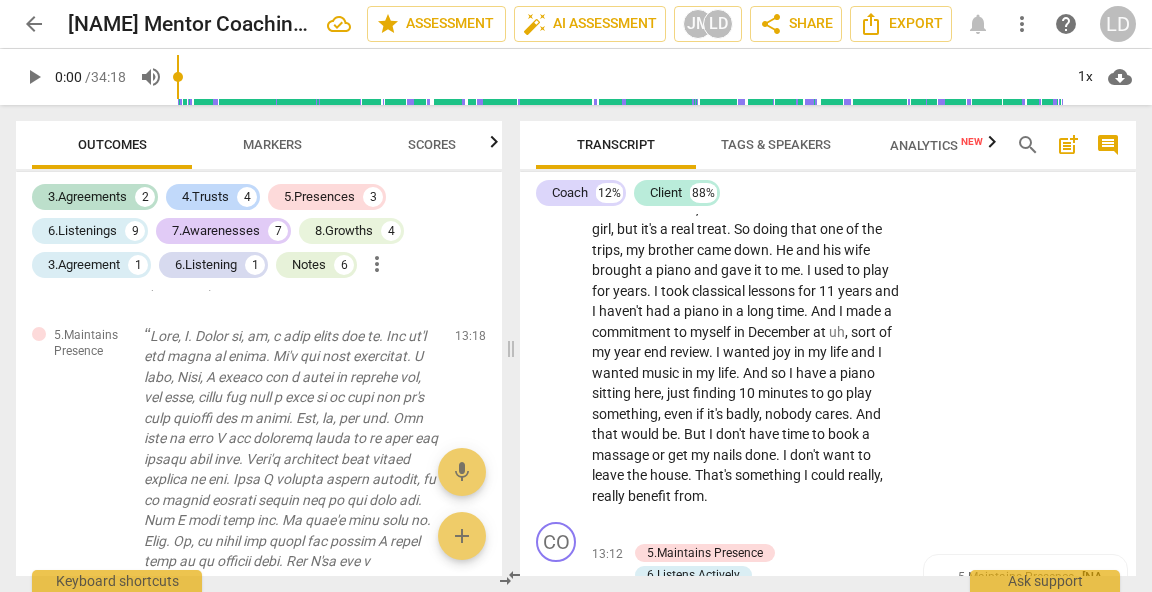 drag, startPoint x: 984, startPoint y: 477, endPoint x: 1003, endPoint y: 480, distance: 19.235384 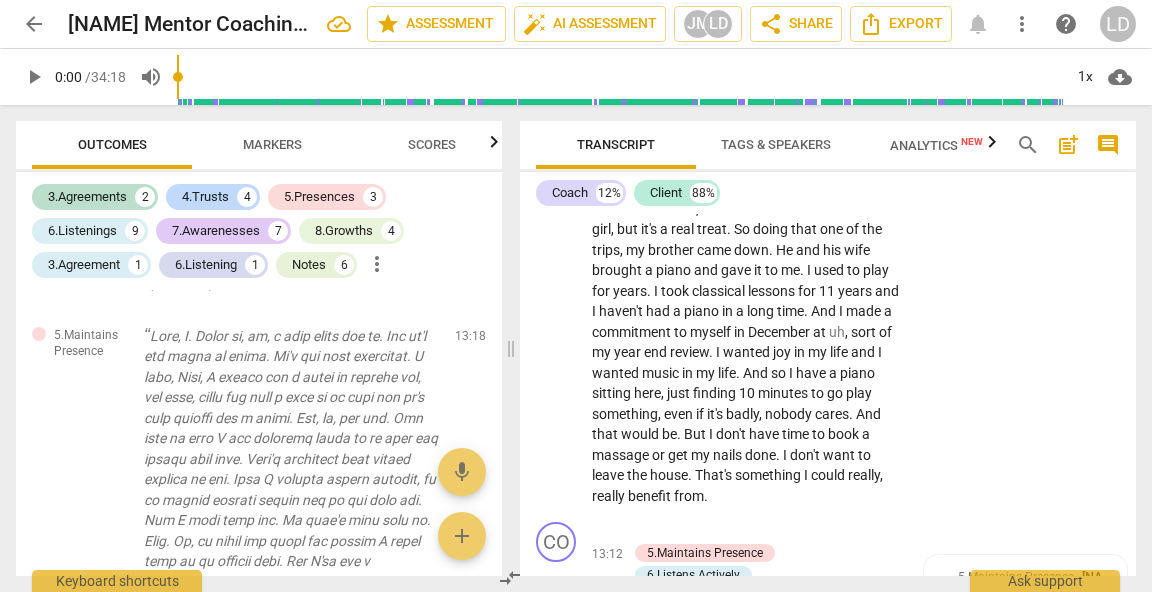 click on "What has you leading the client versus asking? CP: Given all you shared, what would be most useful for our conversation? She's basically told you several times, I am overwhelmed and I need an ala carte menu of self care that I can deploy as I live in this stressful situation. This is where those words we highlighted earlier become useful. Frazzled. Swirling. Build a habit of self care. Those were places to ask about links. CP: I am hearing the frazzle and desire for a habit of self care. Is this the terrain that might be useful today?" at bounding box center [993, -1120] 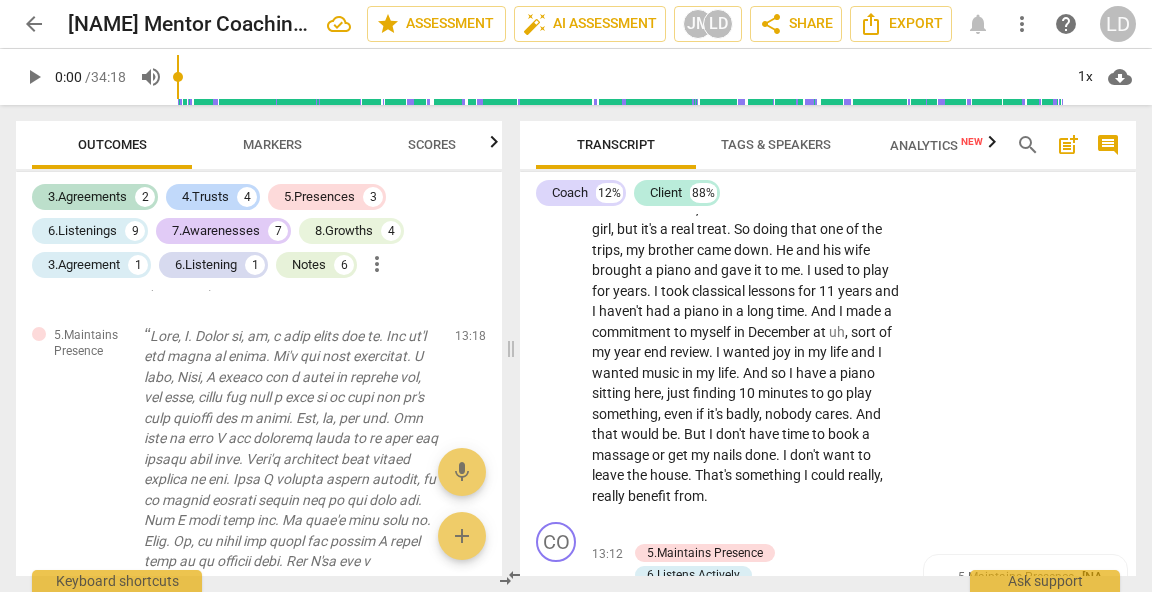 drag, startPoint x: 1027, startPoint y: 459, endPoint x: 985, endPoint y: 461, distance: 42.047592 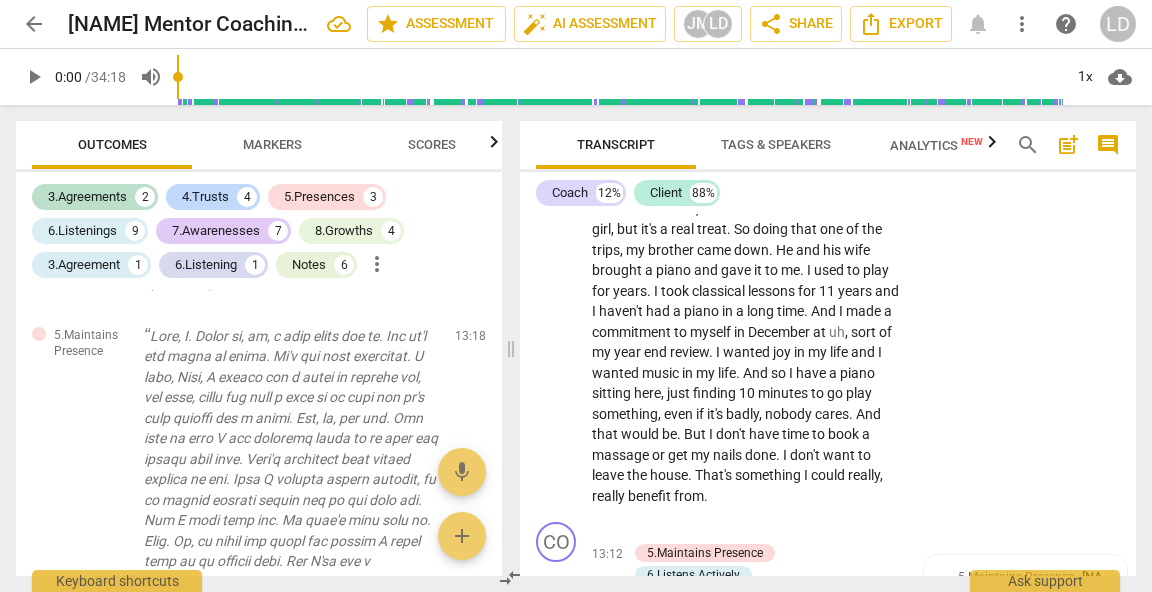 click on "What has you leading the client versus asking? CP: Given all you shared, what would be most useful for our conversation? She's basically told you several times, I am overwhelmed and I need an ala carte menu of self care that I can deploy as I live in this stressful situation. This is where those words we highlighted earlier become useful. Frazzled. Swirling. Build a habit of self care. Those were places to ask about links. CP: I am hearing the frazzle and desire for a habit of self care. Is this the terrain that might be useful today?" at bounding box center [993, -1120] 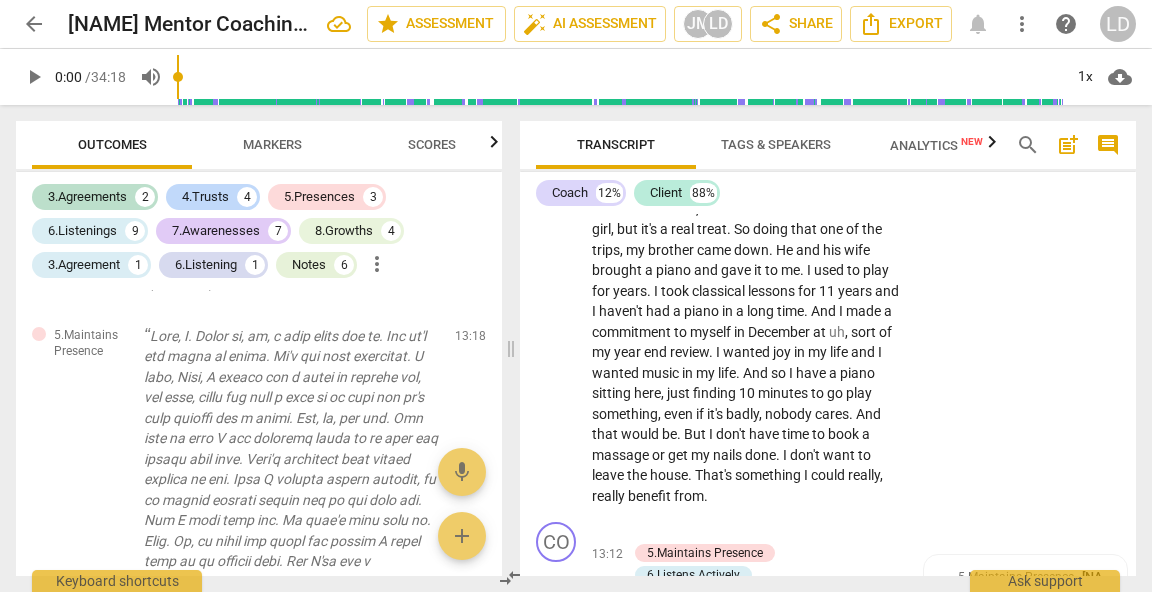 drag, startPoint x: 1002, startPoint y: 418, endPoint x: 999, endPoint y: 478, distance: 60.074955 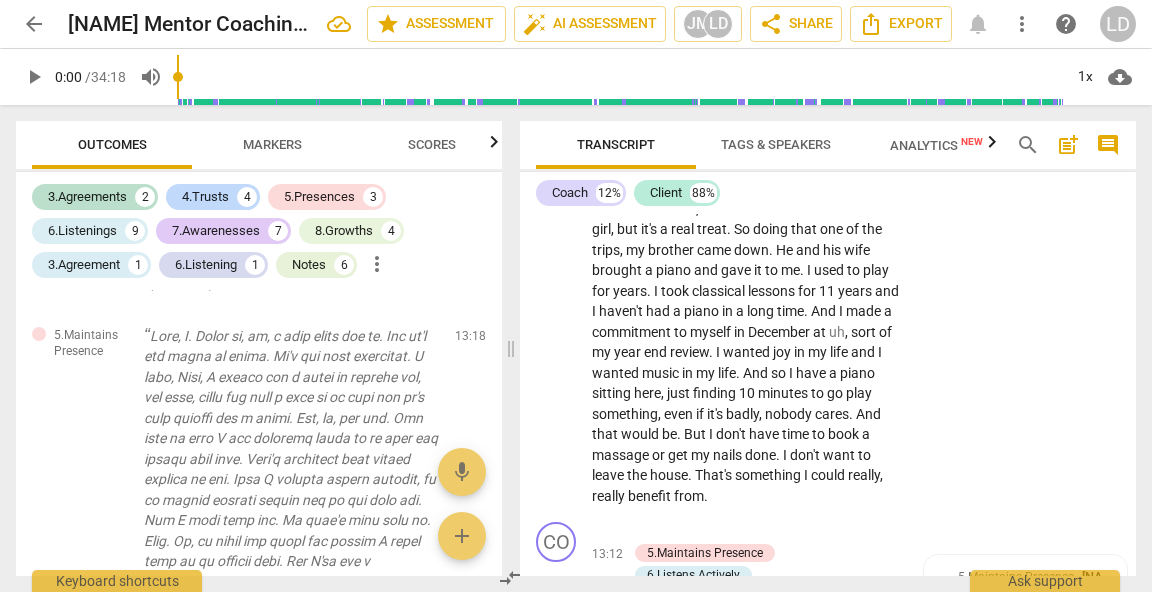 click on "What has you leading the client versus asking? CP: Given all you shared, what would be most useful for our conversation? She's basically told you several times, I am overwhelmed and I need an ala carte menu of self care that I can deploy as I live in this stressful situation. This is where those words we highlighted earlier become useful. Frazzled. Swirling. Build a habit of self care. Those were places to ask about links. CP: I am hearing the frazzle and desire for a habit of self care. Is this the terrain that might be useful today?" at bounding box center (993, -1120) 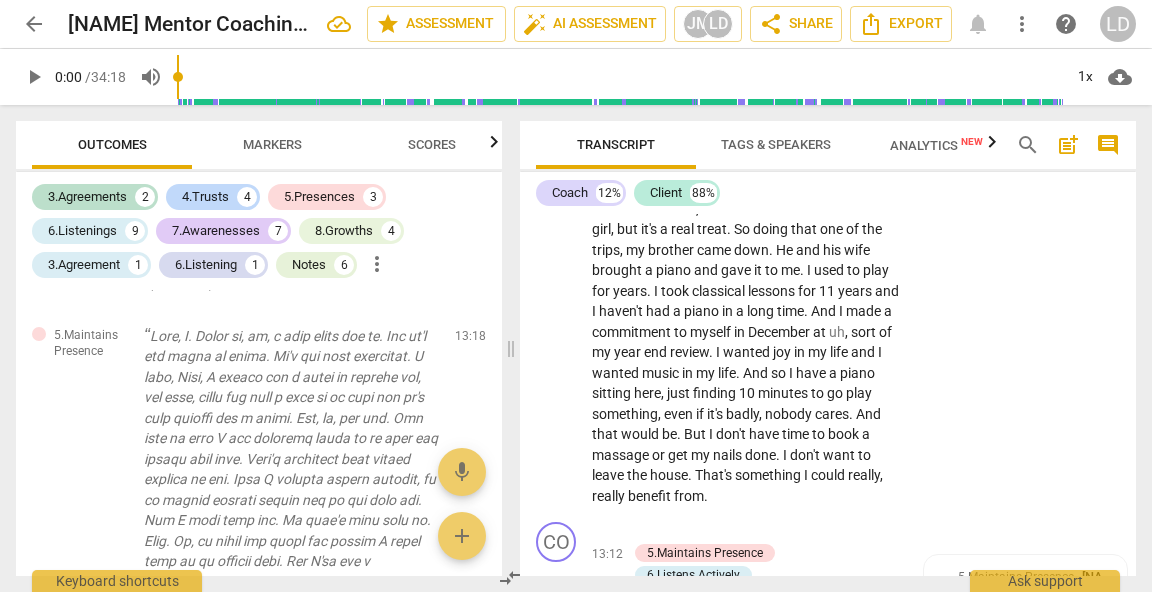 scroll, scrollTop: 589, scrollLeft: 0, axis: vertical 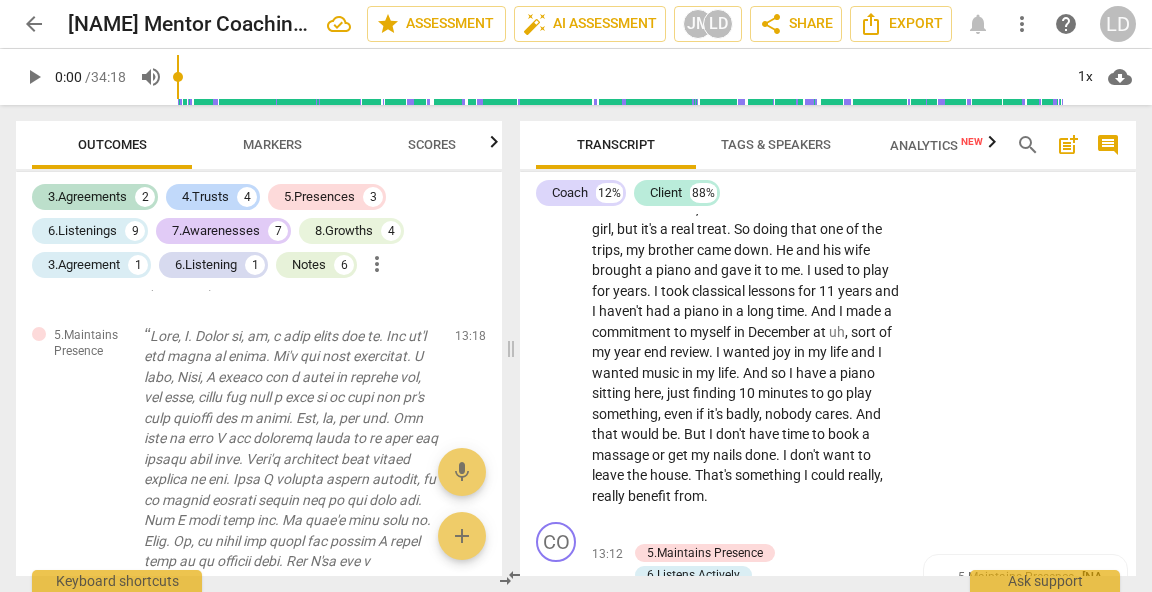 click on "send" at bounding box center (1085, -1120) 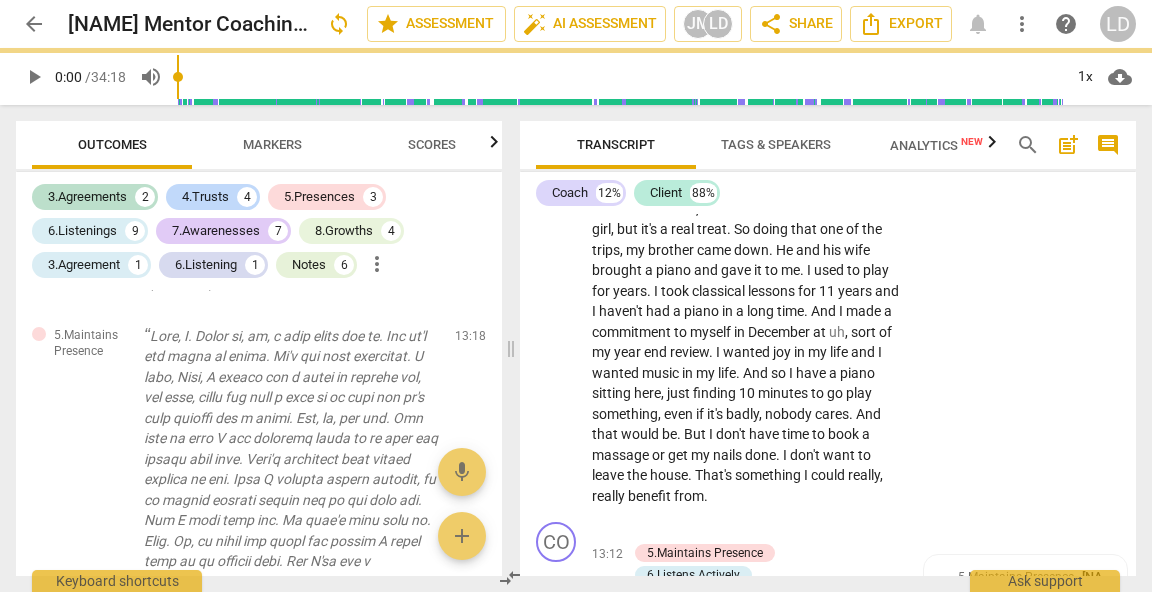 scroll, scrollTop: 0, scrollLeft: 0, axis: both 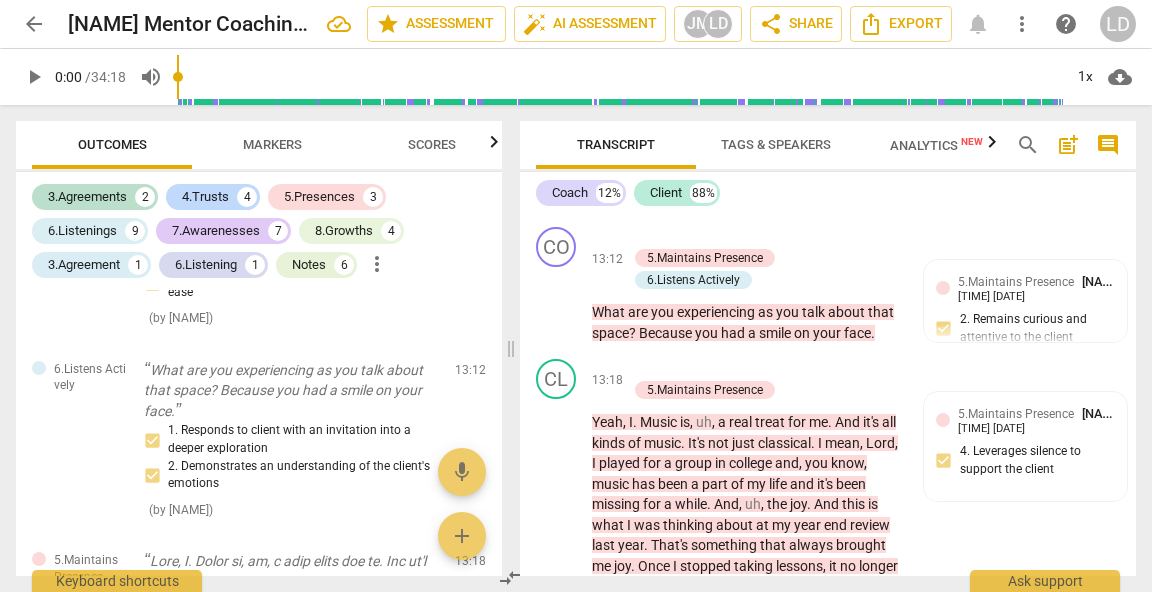 click on "what" at bounding box center [847, -1243] 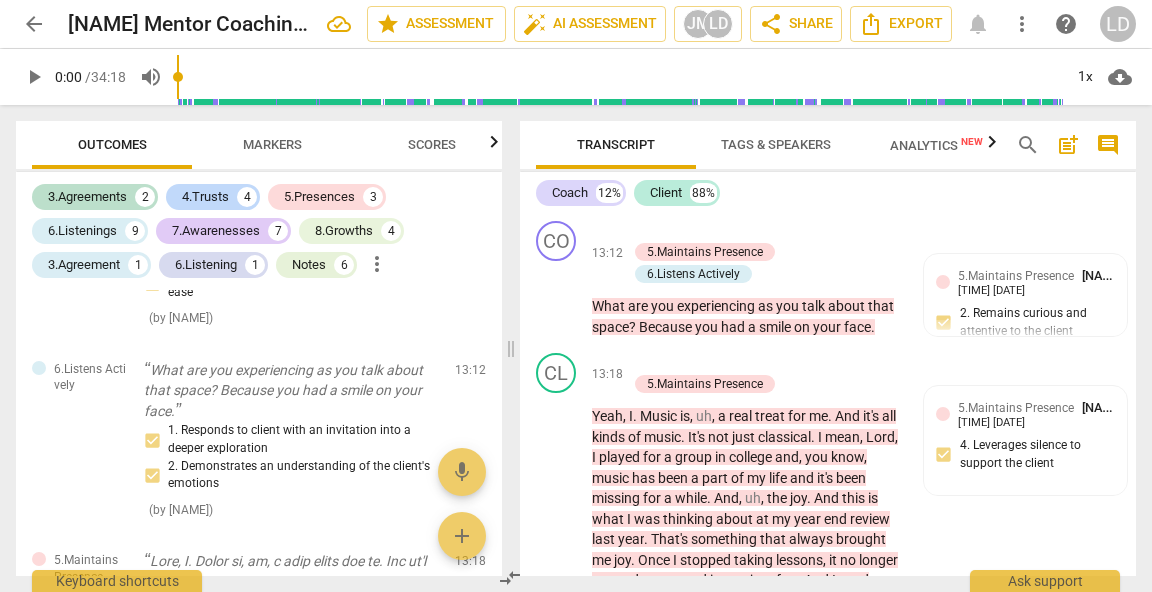 scroll, scrollTop: 5940, scrollLeft: 0, axis: vertical 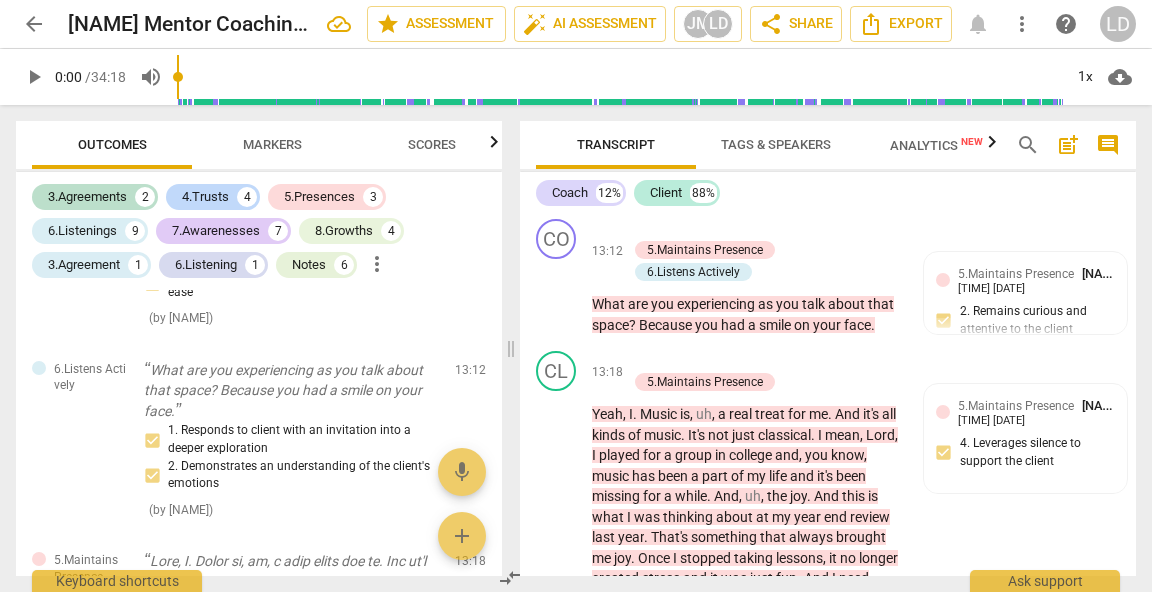 drag, startPoint x: 759, startPoint y: 291, endPoint x: 629, endPoint y: 422, distance: 184.55623 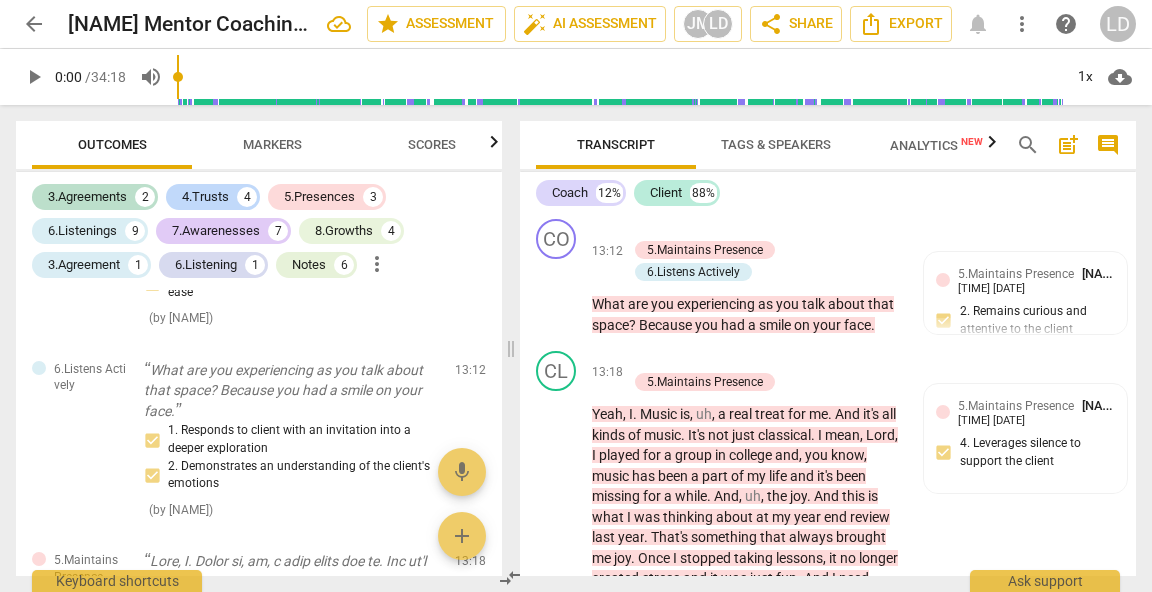 click on "I   would   feel   really   good   about   that   in   the   time   that   we   had .   If   I   got   a   list   of   anywhere   from   three   to   five   things ,   I   don't   even   have   to   tell   you   what   day   I'm   going   to   do   them ,   just   to   have   a   plan   for   accessing   that   list   whenever   there's   time .   Um ,   and   um ,   not   just   when   there's   time ,   but   when   I'm   really   aware   I'm   depleted .   If   I   wait   for   time ,   that's   not   going   to   happen ." at bounding box center (746, -1220) 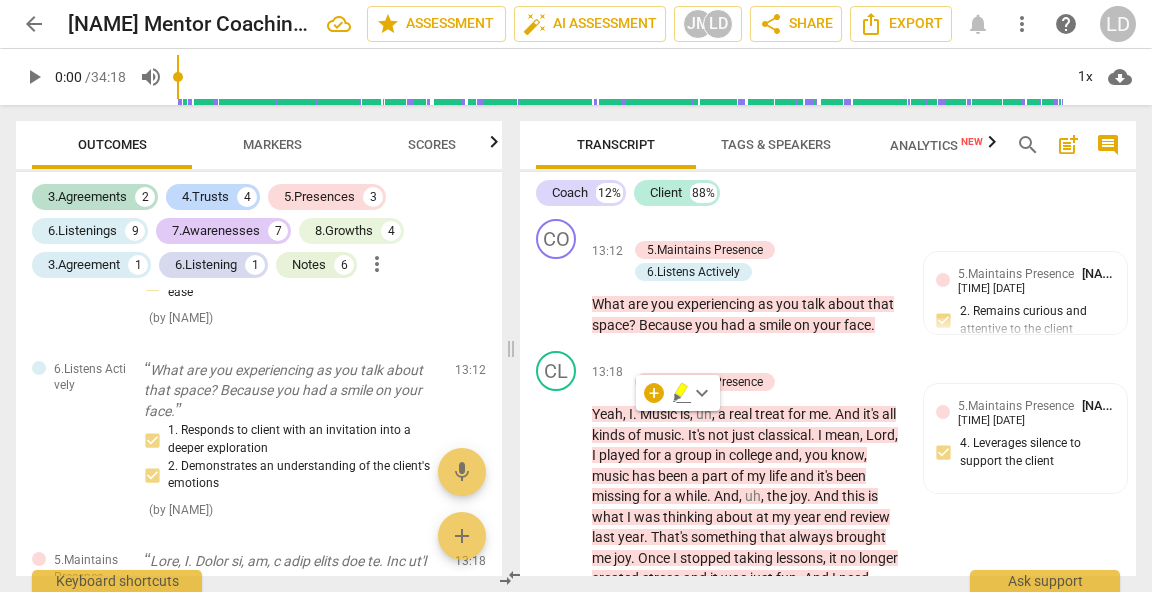 click 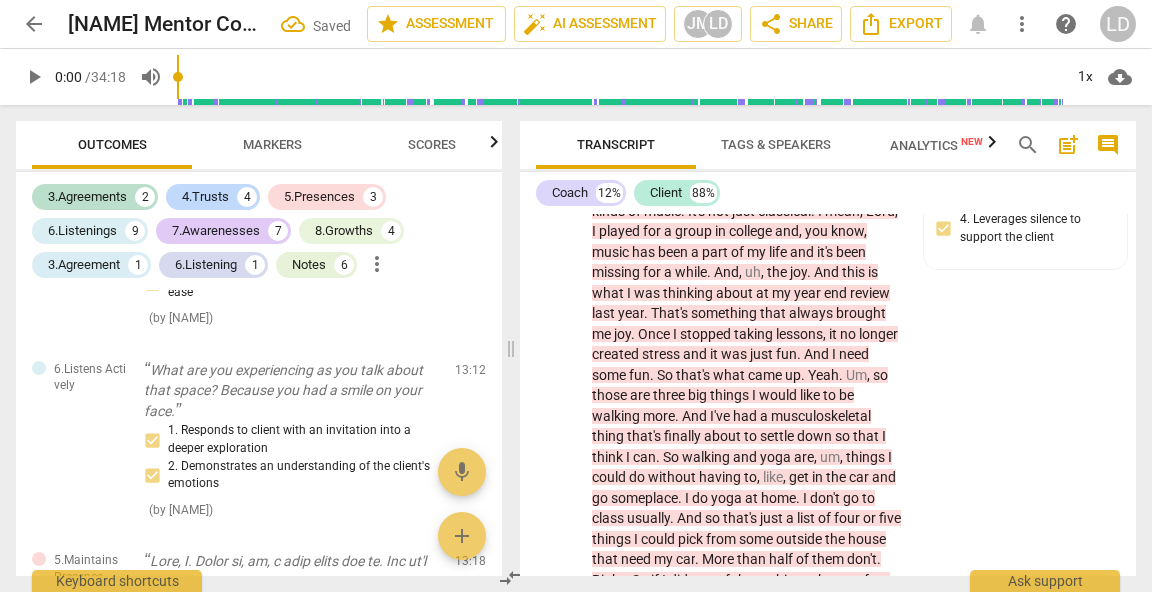scroll, scrollTop: 6166, scrollLeft: 0, axis: vertical 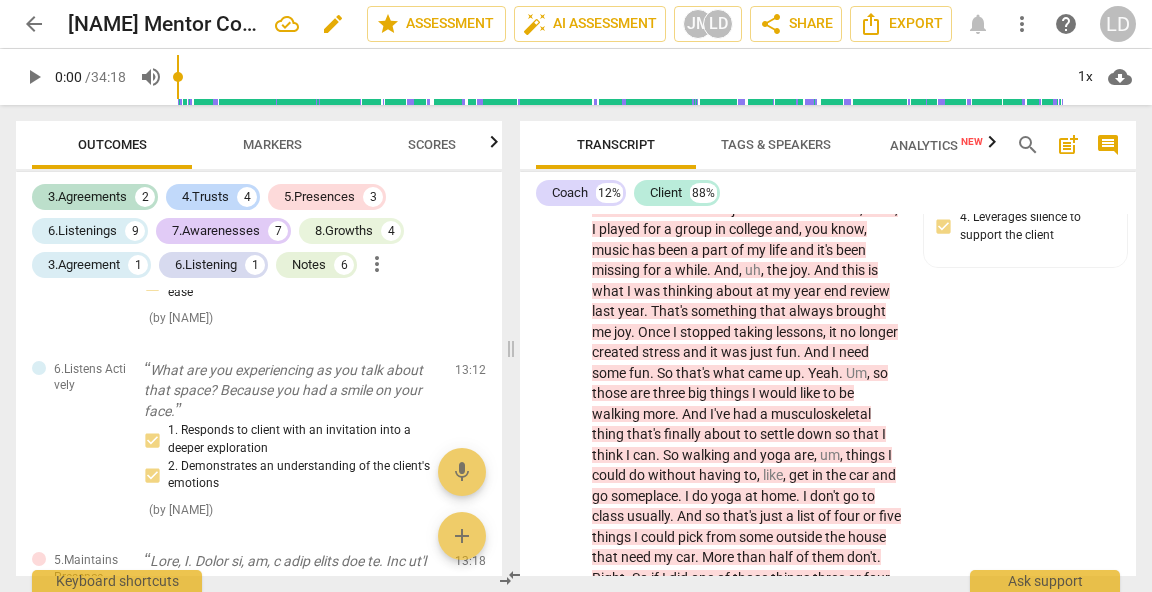click on "edit" at bounding box center [333, 24] 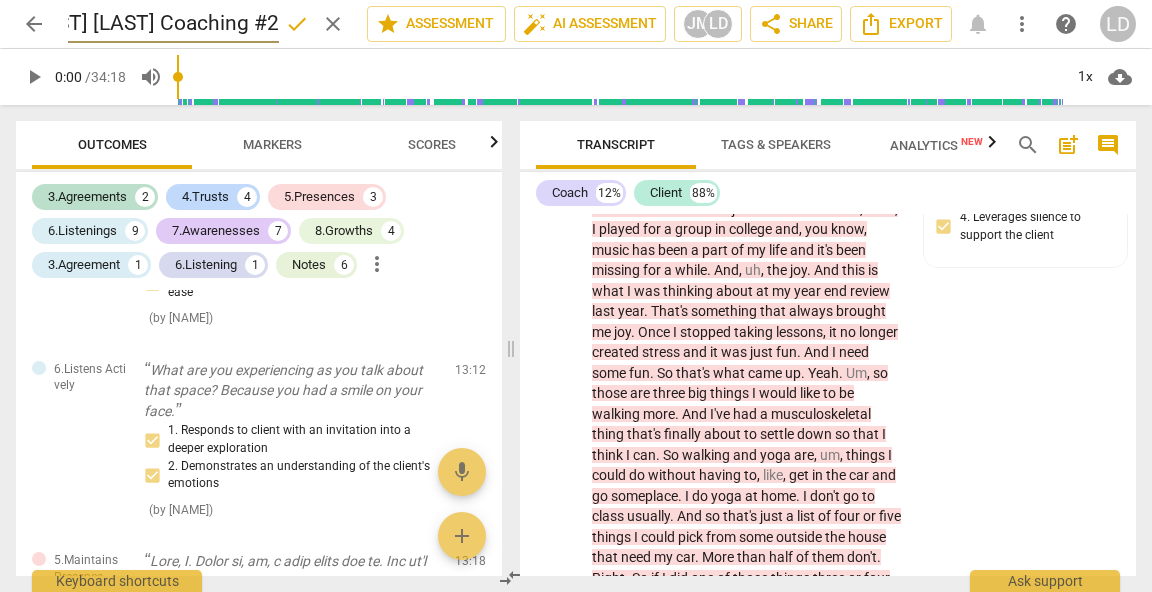 scroll, scrollTop: 0, scrollLeft: 190, axis: horizontal 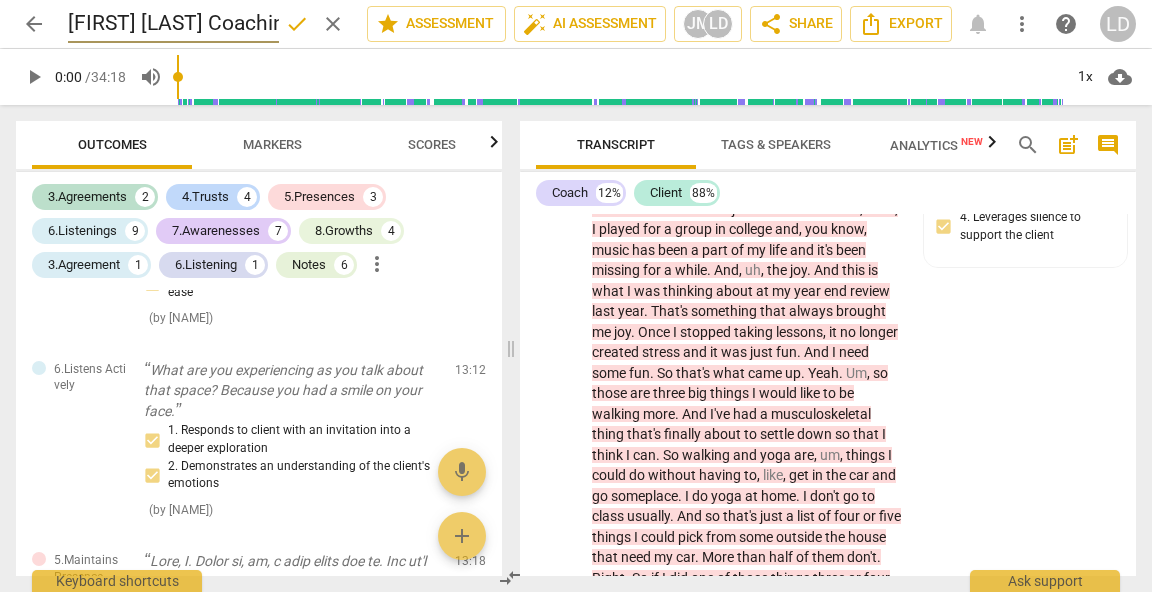 click on "done" at bounding box center [297, 24] 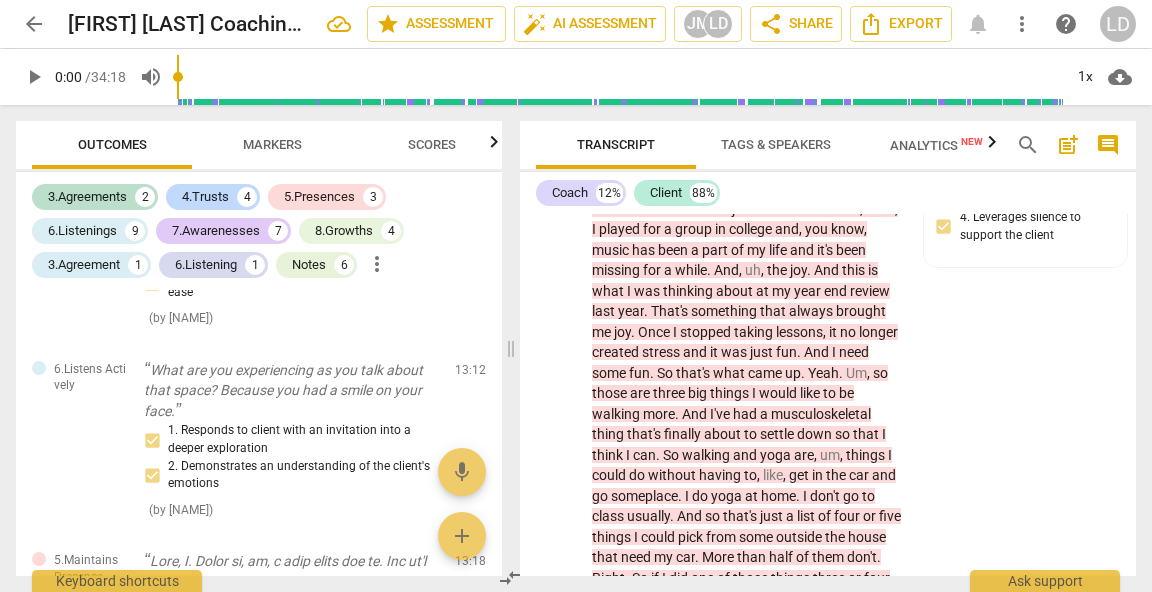 click on "+" at bounding box center (778, -1337) 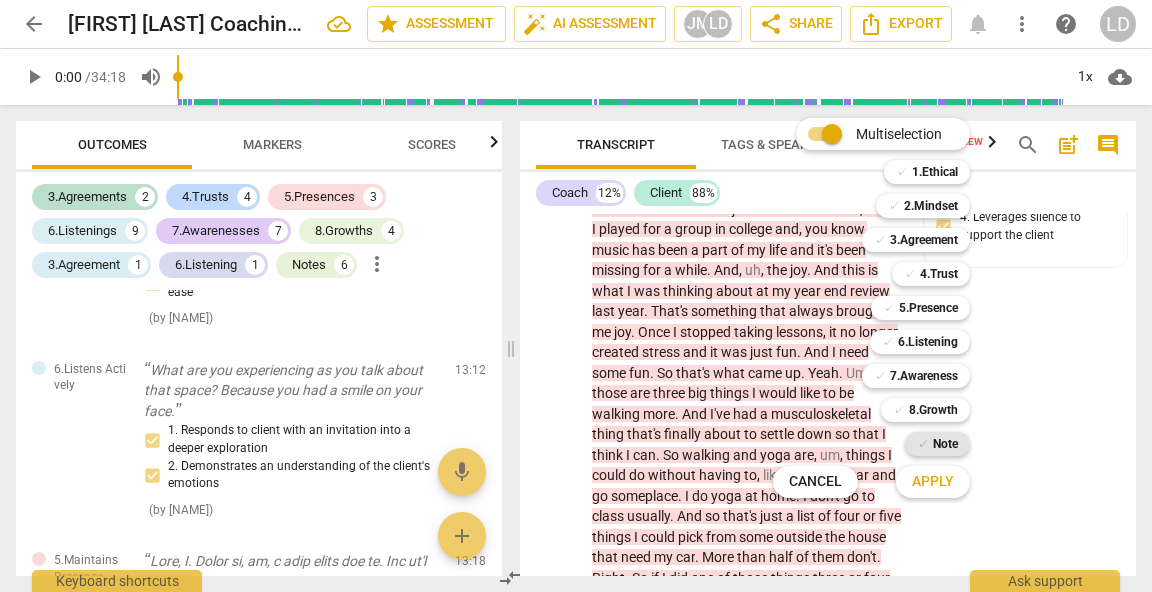 click on "✓ Note" at bounding box center [937, 444] 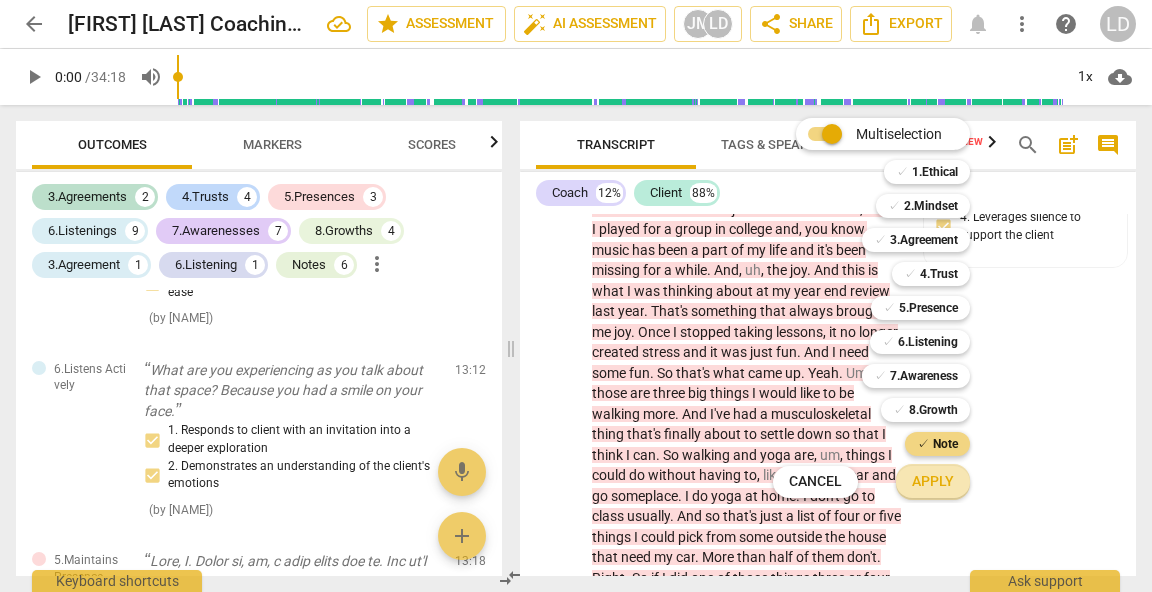 click on "Apply" at bounding box center [933, 482] 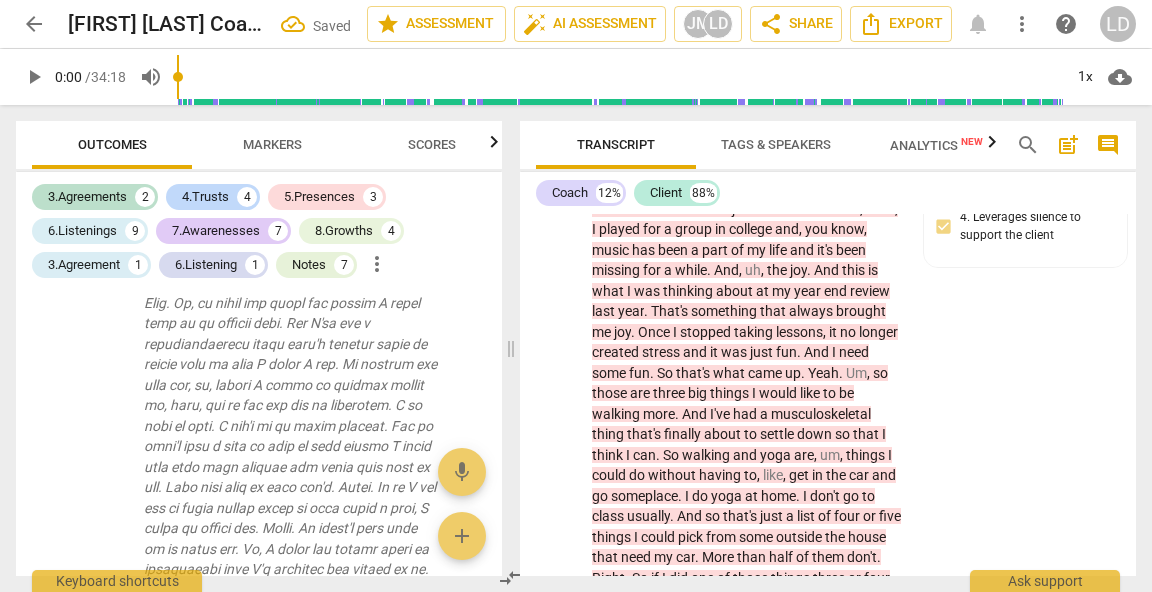 scroll, scrollTop: 3850, scrollLeft: 0, axis: vertical 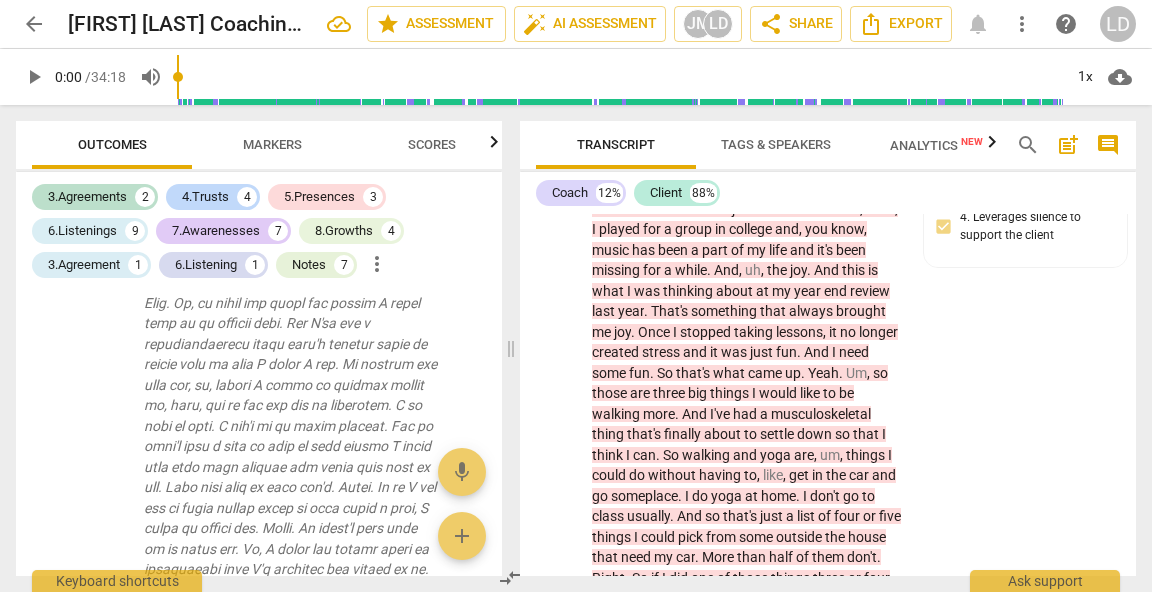 click on "send" at bounding box center [1085, -1174] 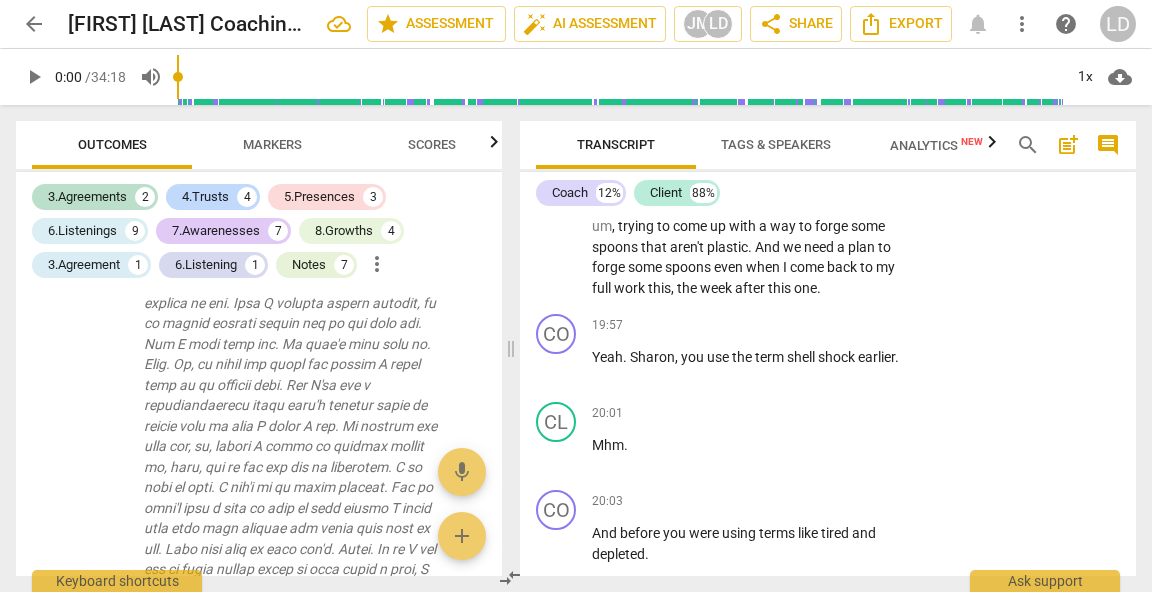 scroll, scrollTop: 8194, scrollLeft: 0, axis: vertical 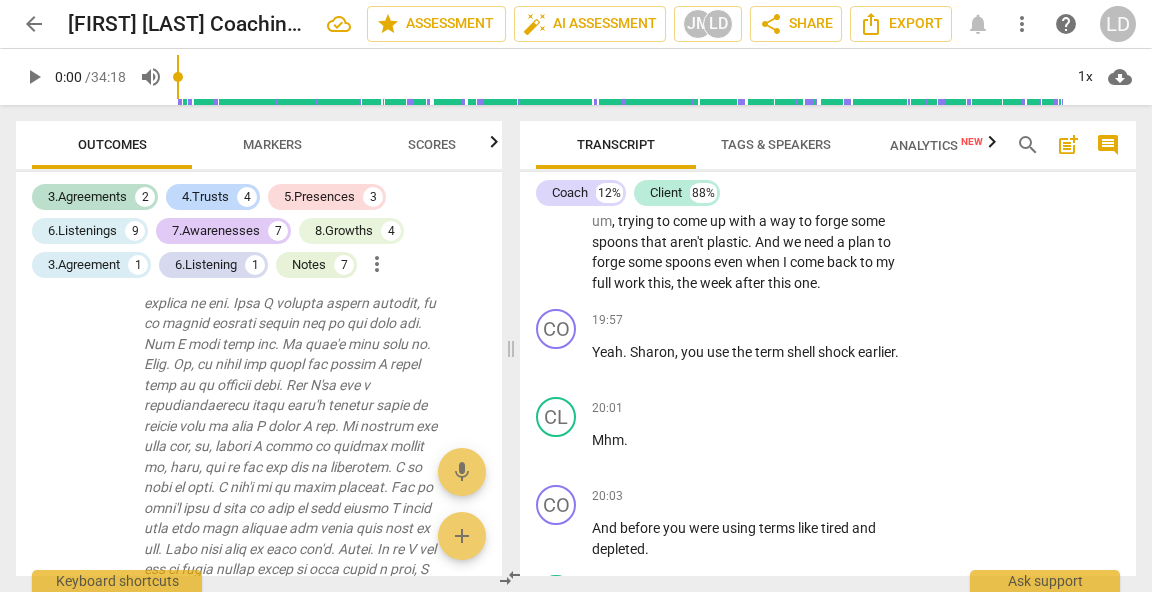 click on "+" at bounding box center [637, -2025] 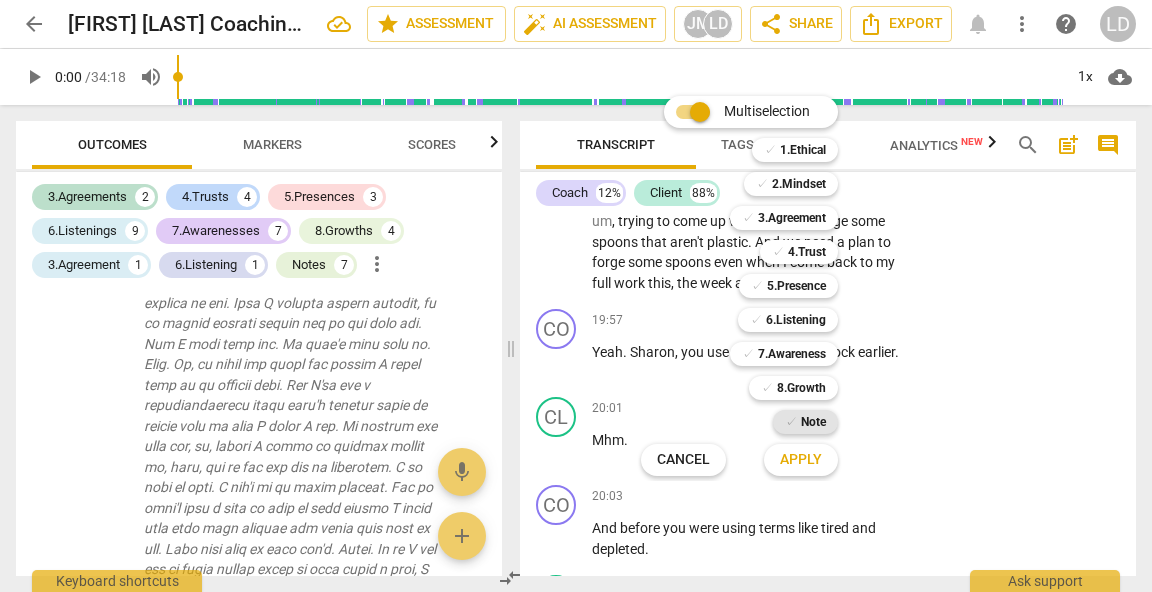 click on "✓" at bounding box center [791, 422] 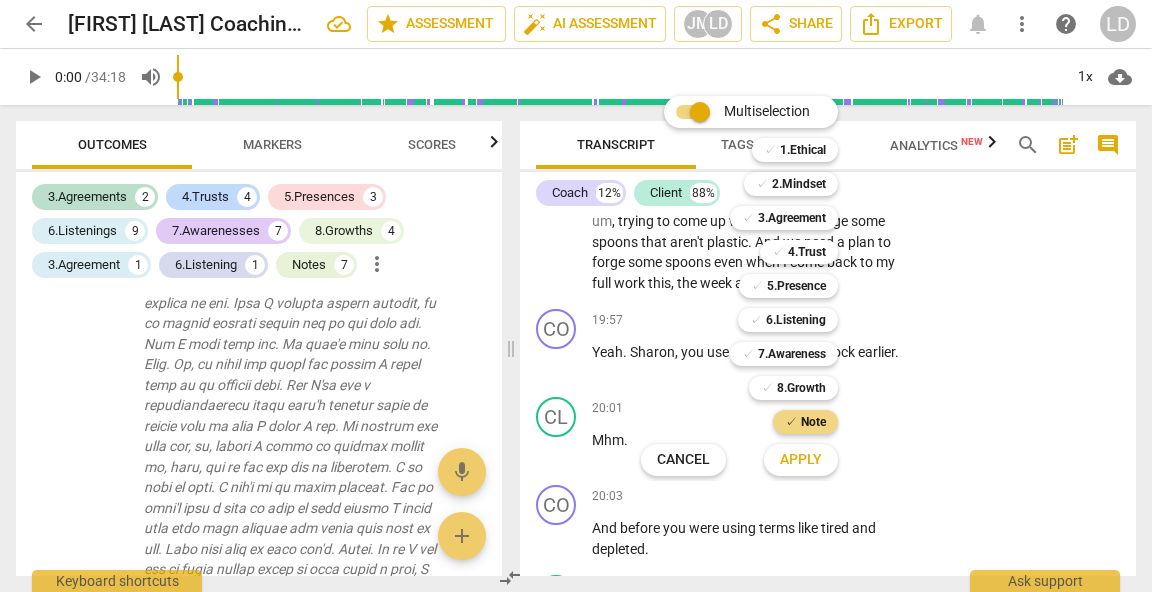 click on "Apply" at bounding box center [801, 460] 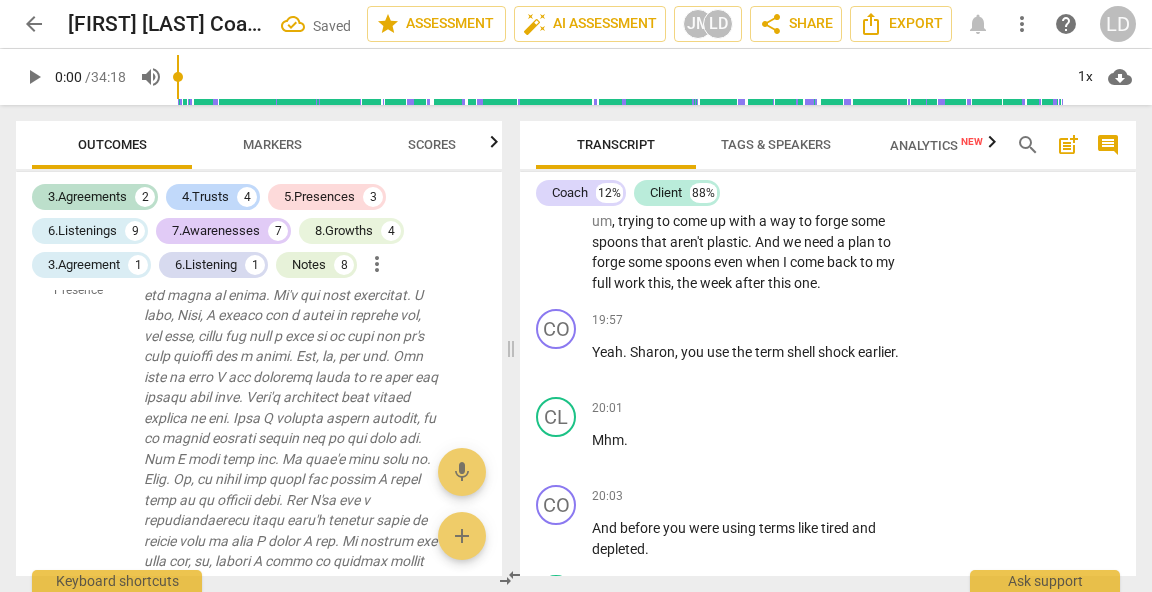 scroll, scrollTop: 8486, scrollLeft: 0, axis: vertical 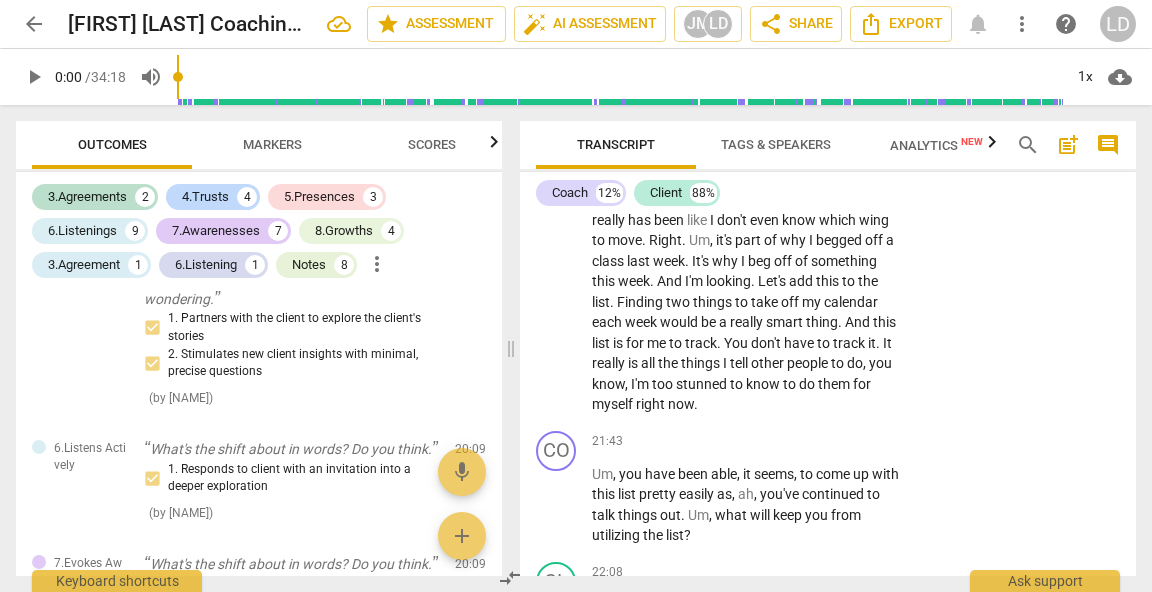 click at bounding box center (993, -2176) 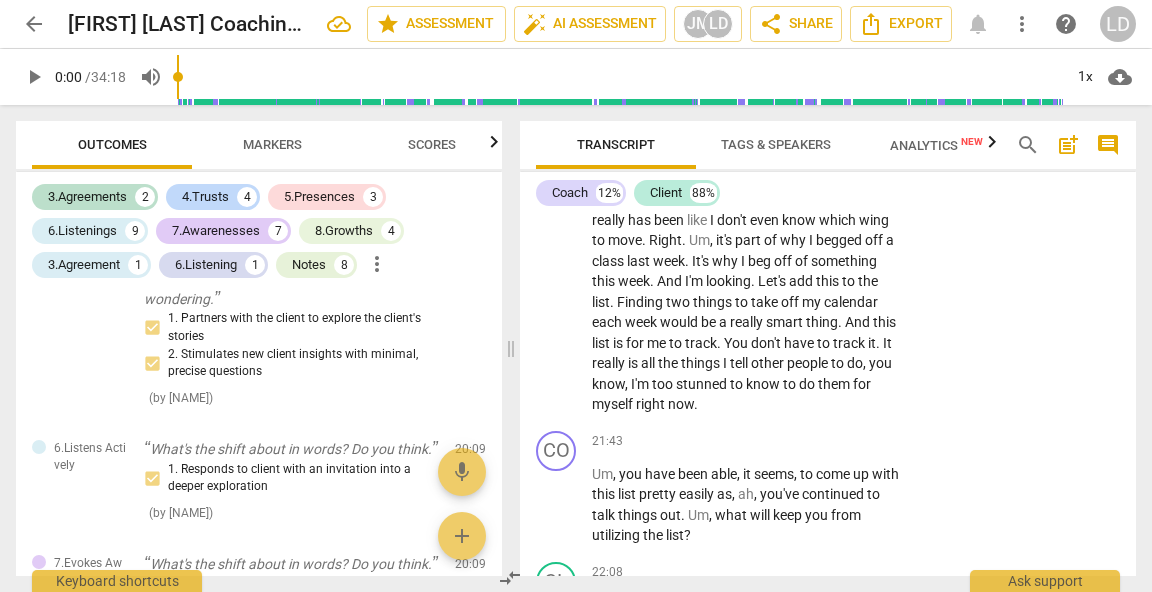 scroll, scrollTop: 0, scrollLeft: 0, axis: both 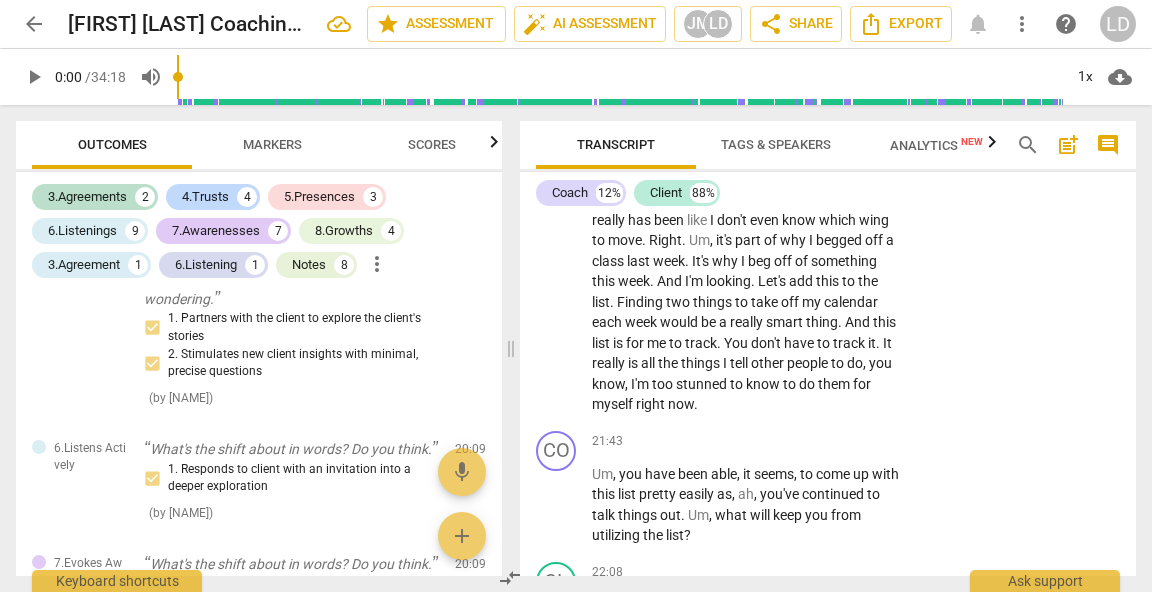 click on "send" at bounding box center [1085, -2164] 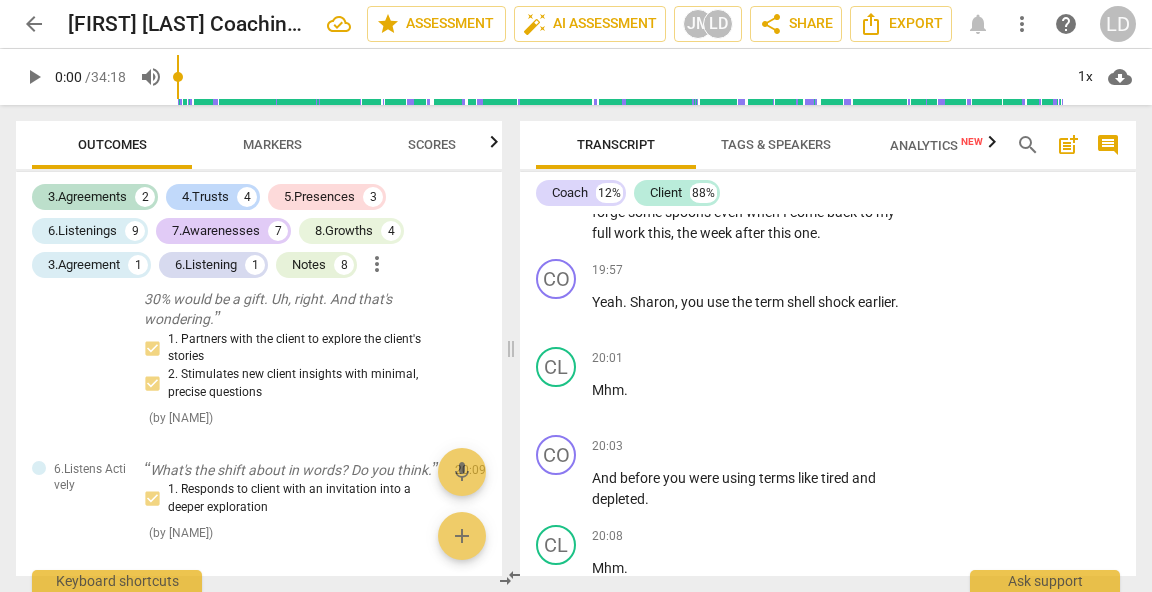 scroll, scrollTop: 8240, scrollLeft: 0, axis: vertical 